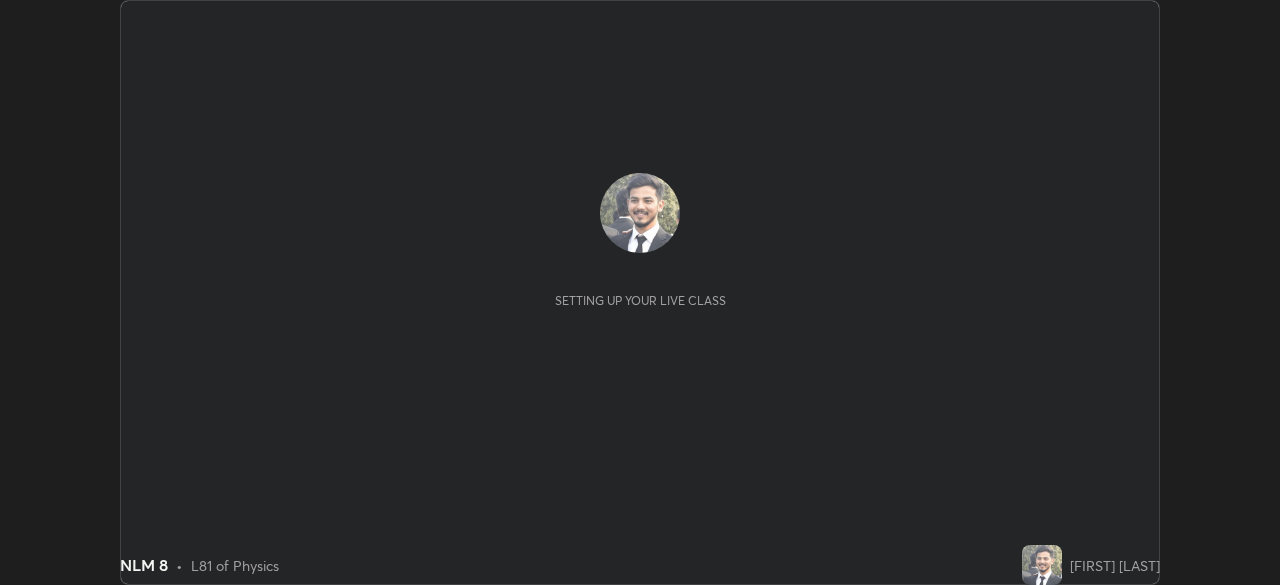 scroll, scrollTop: 0, scrollLeft: 0, axis: both 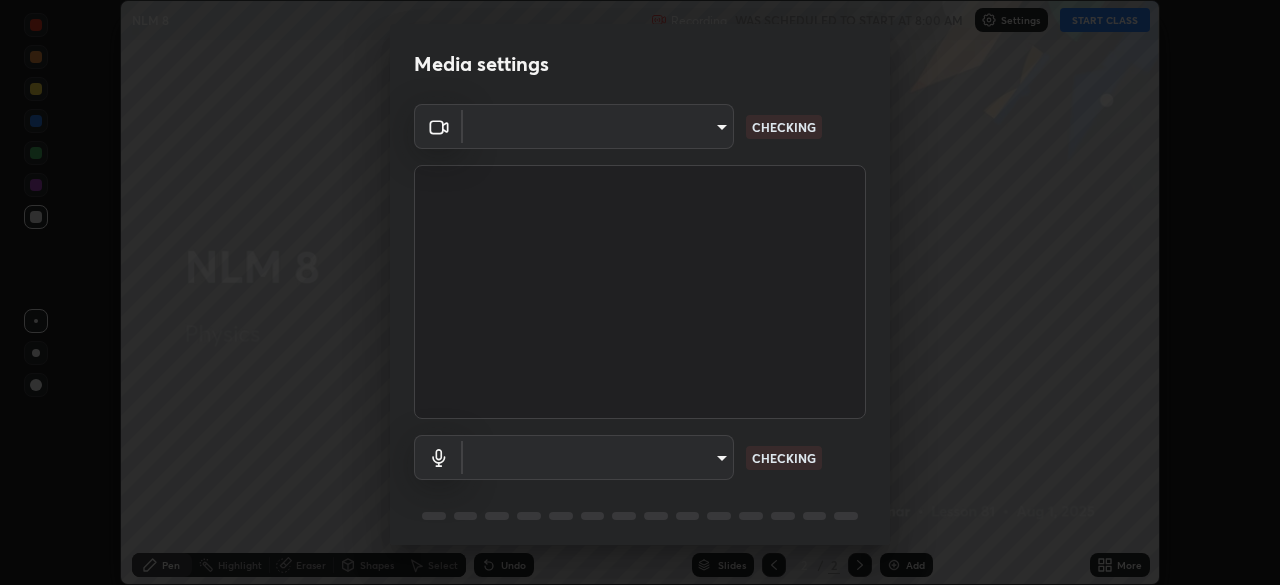 type on "3c4be69abd8bb188fc60b7a87b38b9327546bf8dc7ab004798ed2a43d01158aa" 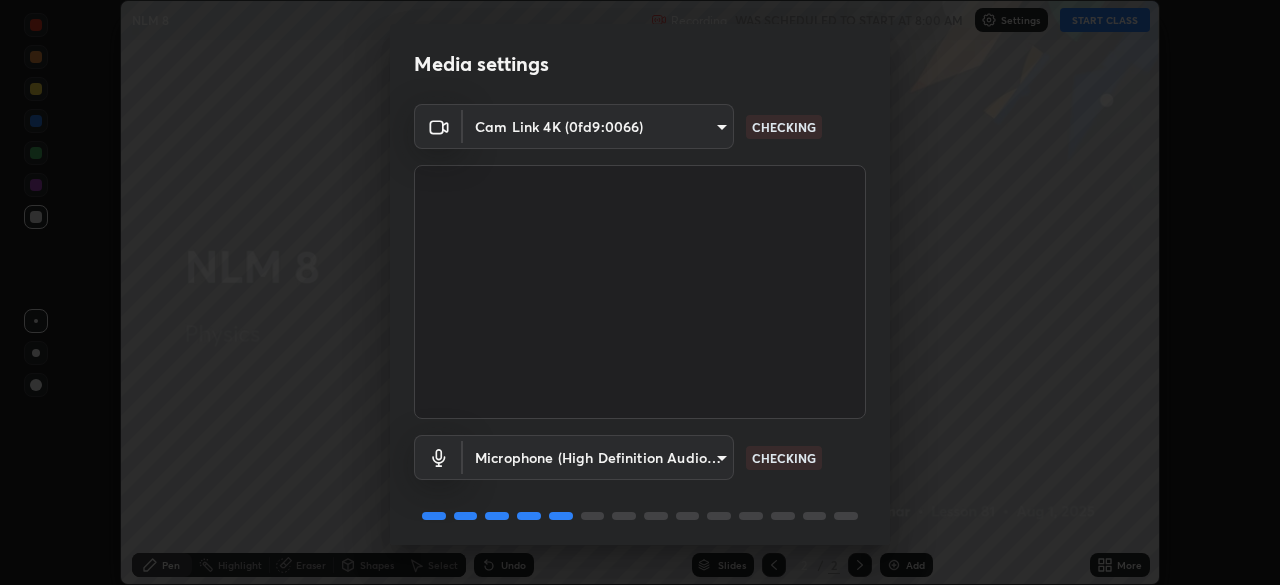 scroll, scrollTop: 71, scrollLeft: 0, axis: vertical 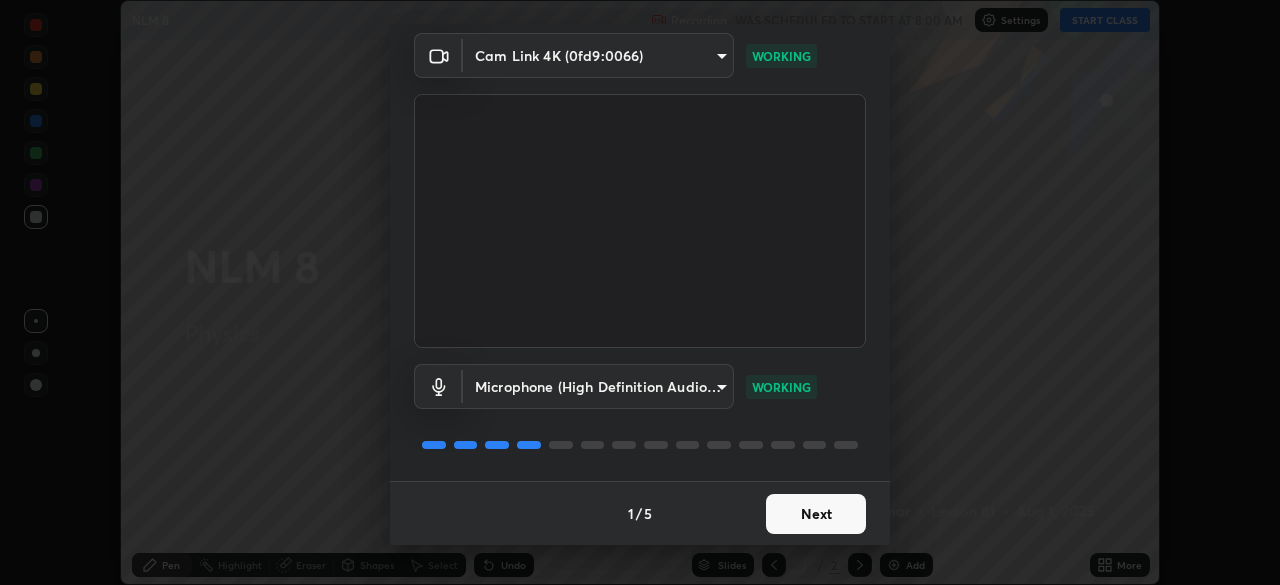click on "Next" at bounding box center (816, 514) 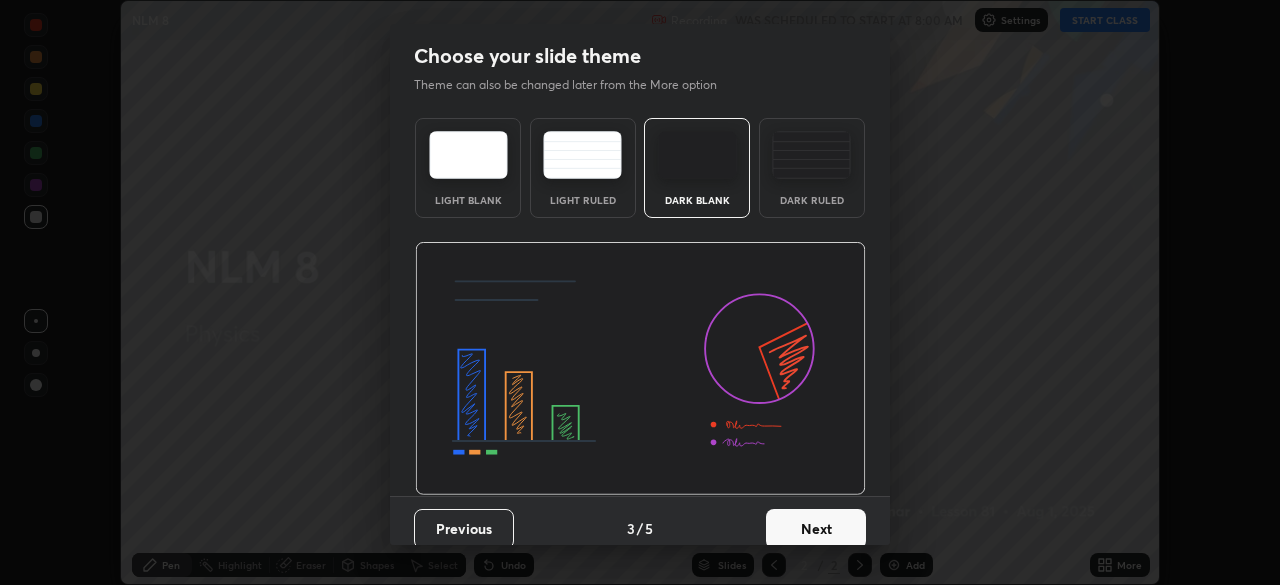 click on "Next" at bounding box center [816, 529] 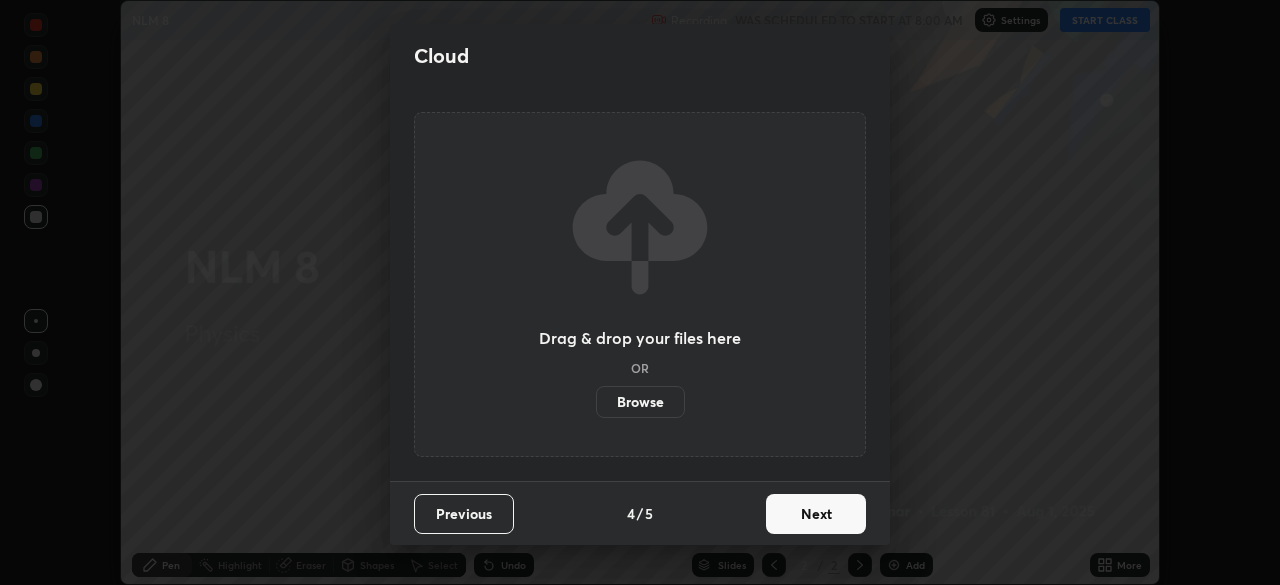click on "Next" at bounding box center [816, 514] 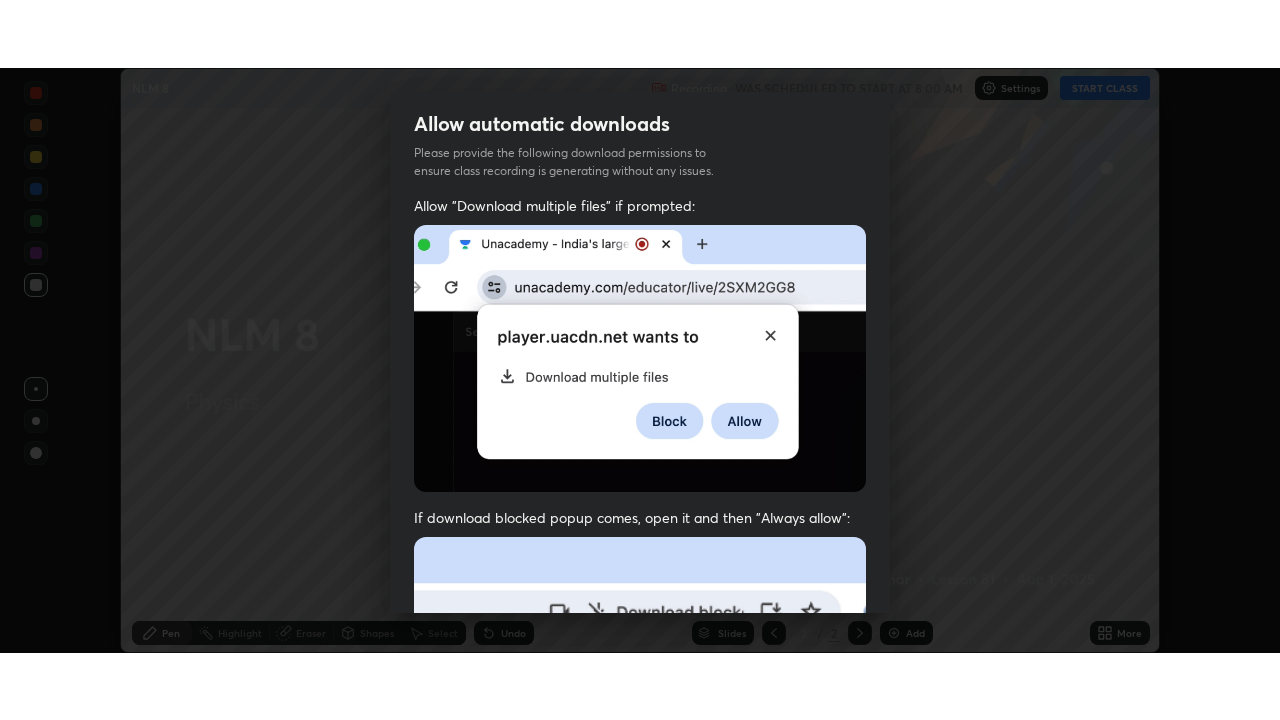scroll, scrollTop: 479, scrollLeft: 0, axis: vertical 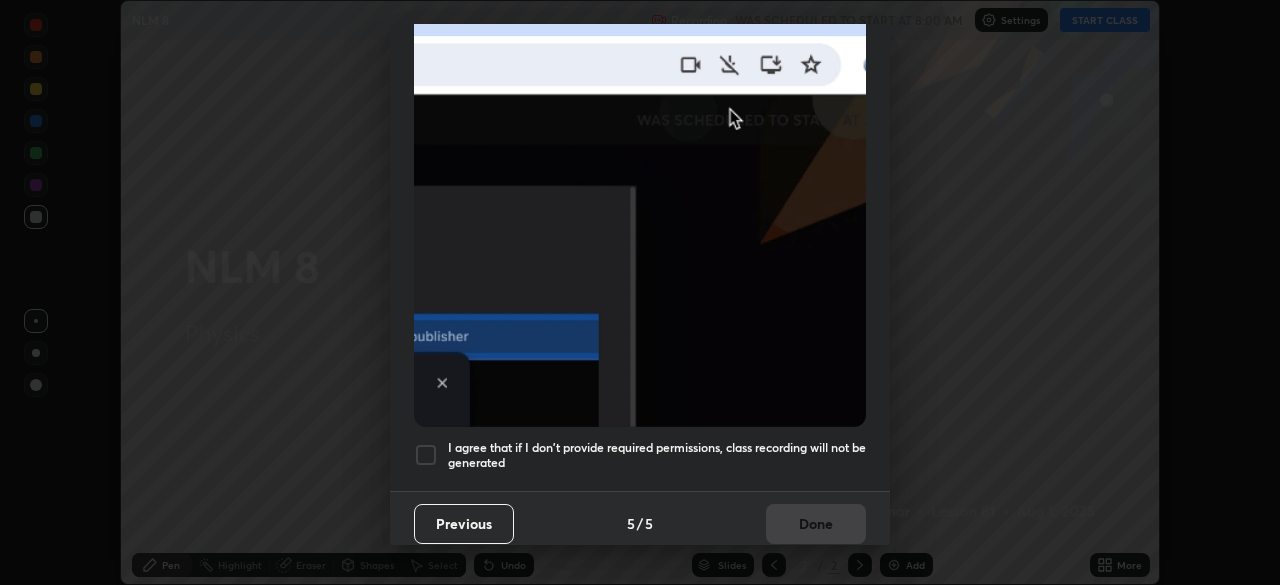 click at bounding box center (426, 455) 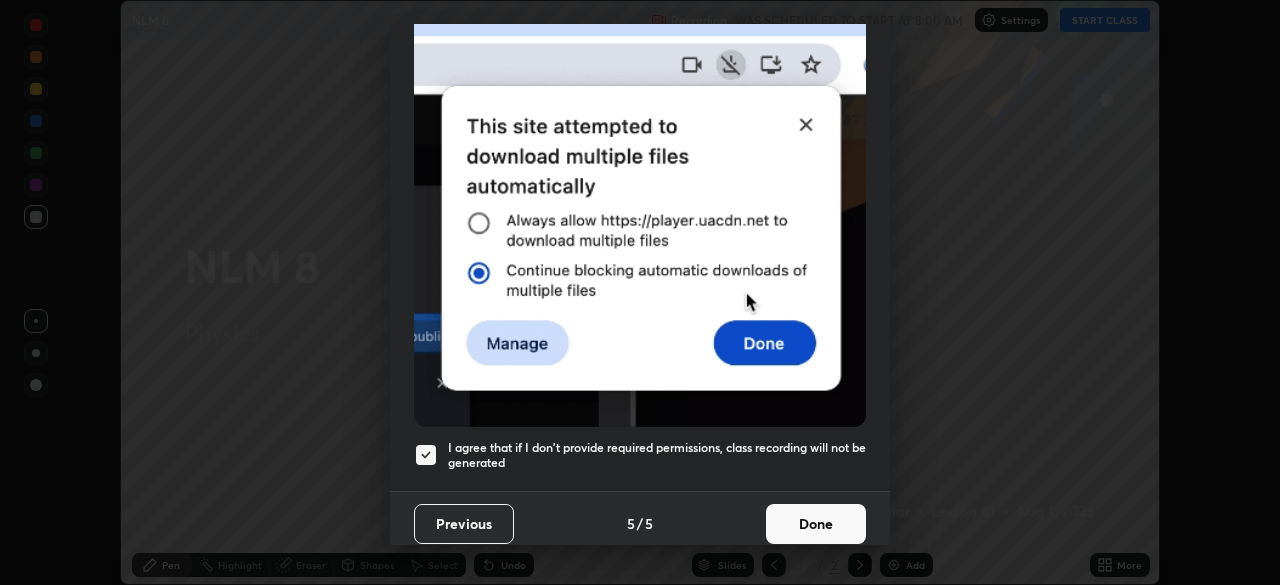 click on "Done" at bounding box center (816, 524) 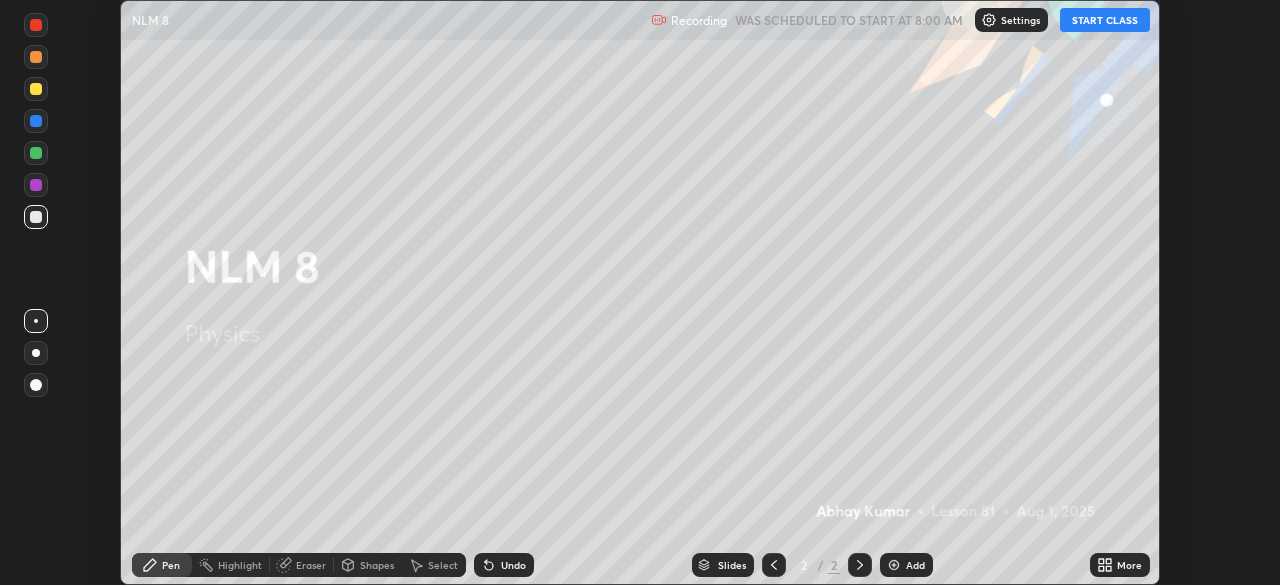 click on "START CLASS" at bounding box center (1105, 20) 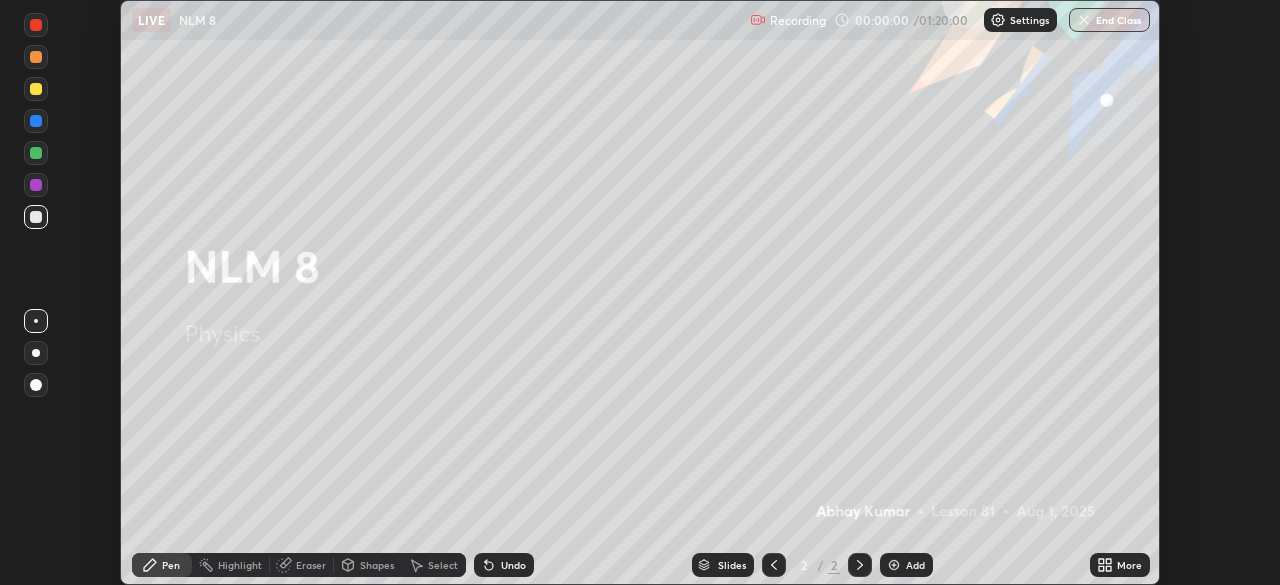 click 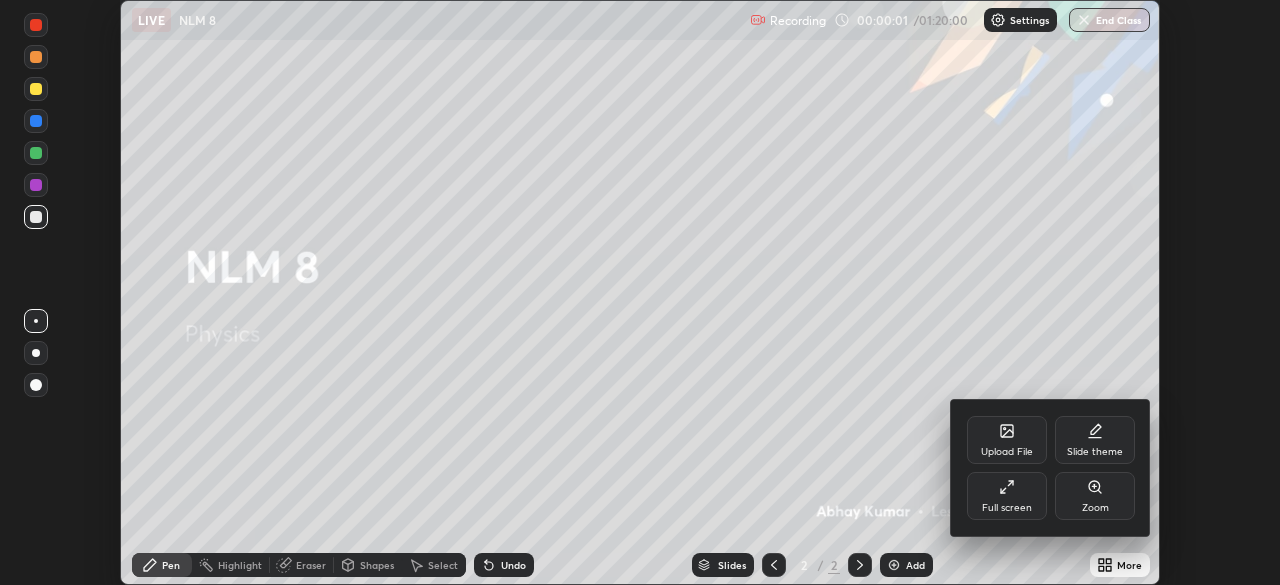 click 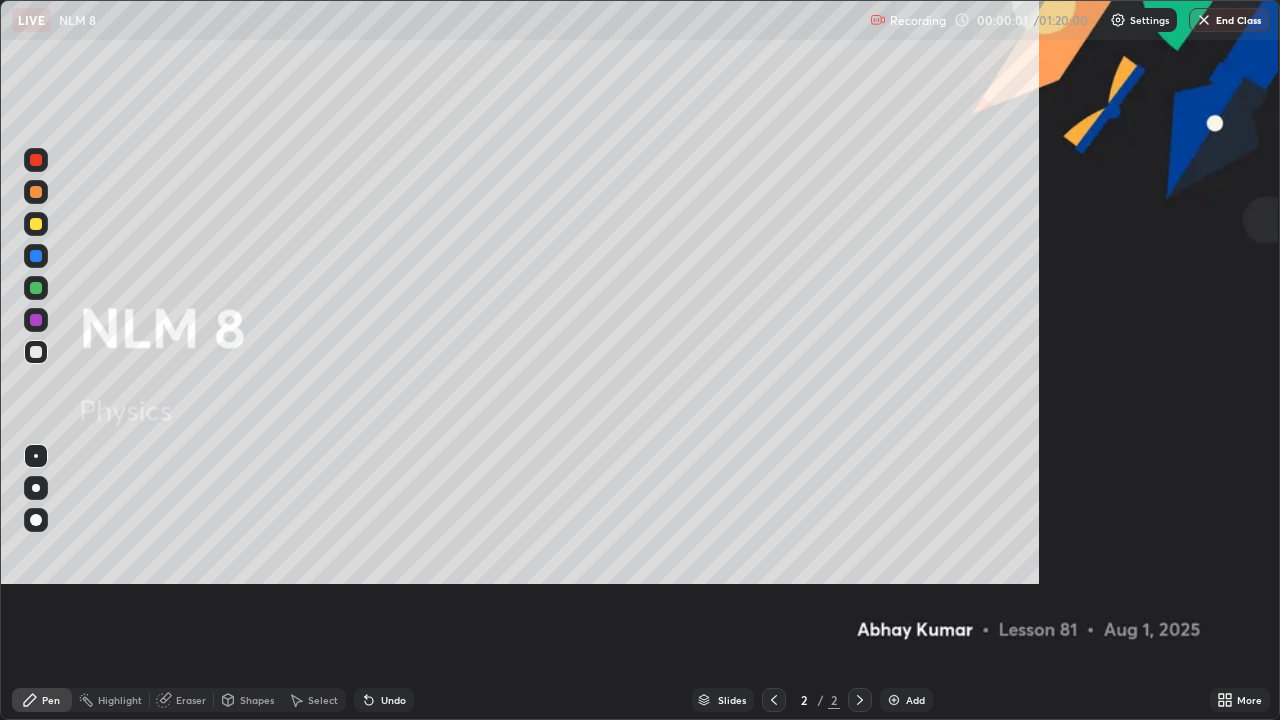 scroll, scrollTop: 99280, scrollLeft: 98720, axis: both 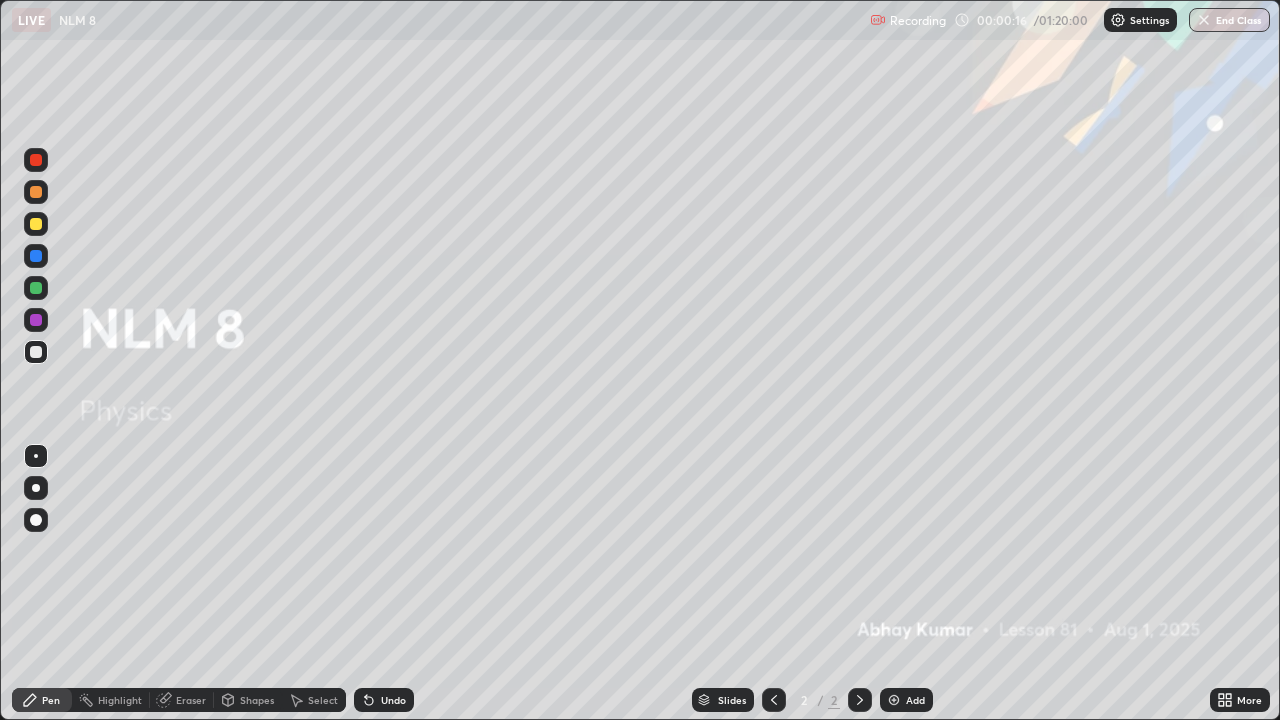 click at bounding box center (894, 700) 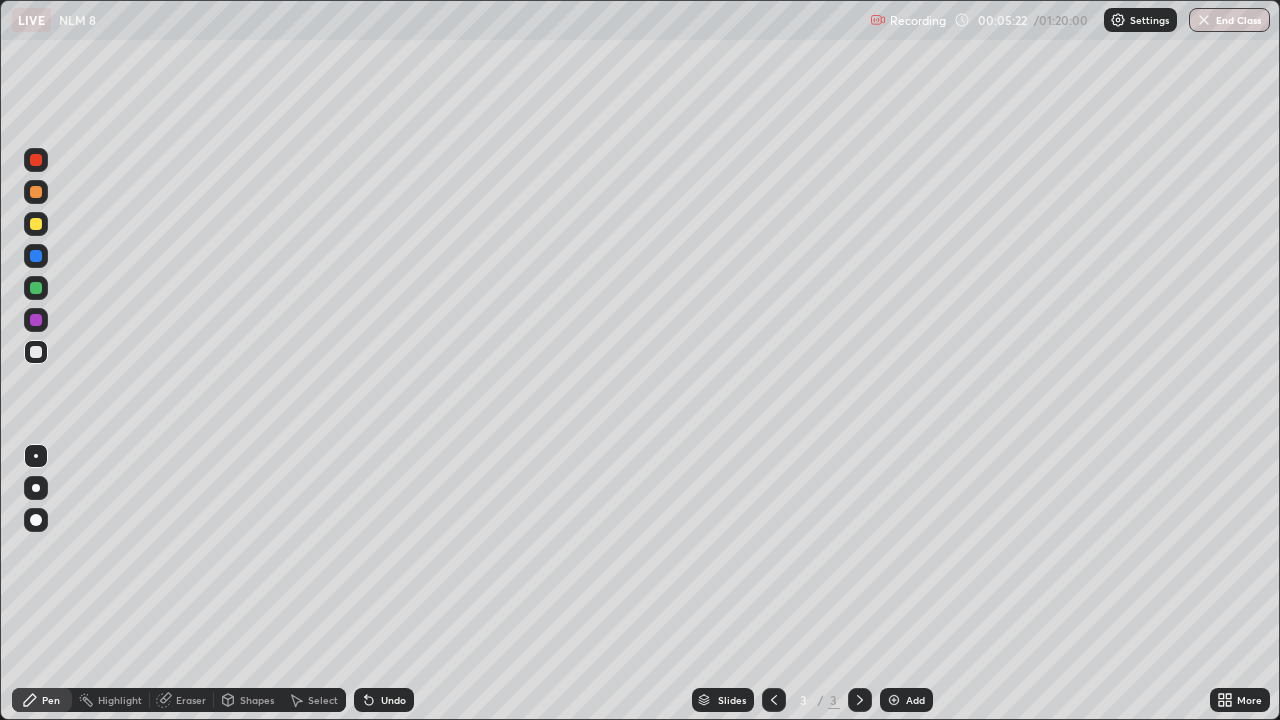 click at bounding box center [36, 224] 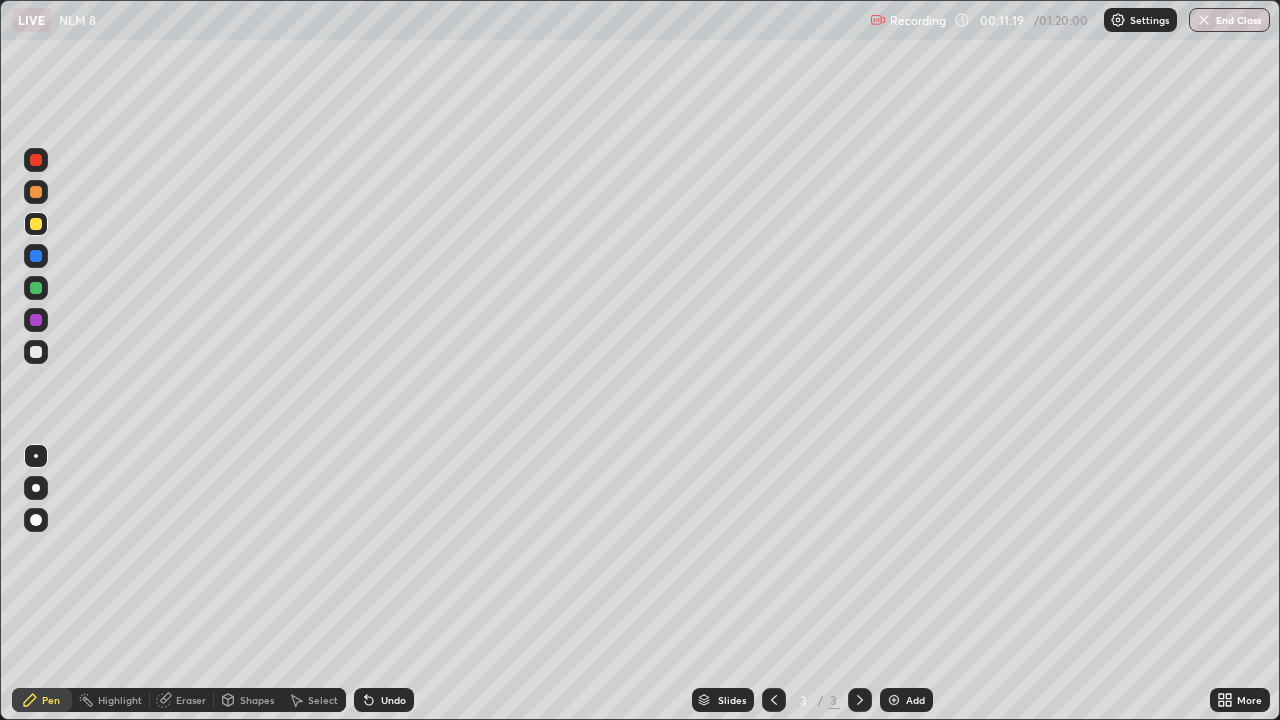 click at bounding box center [894, 700] 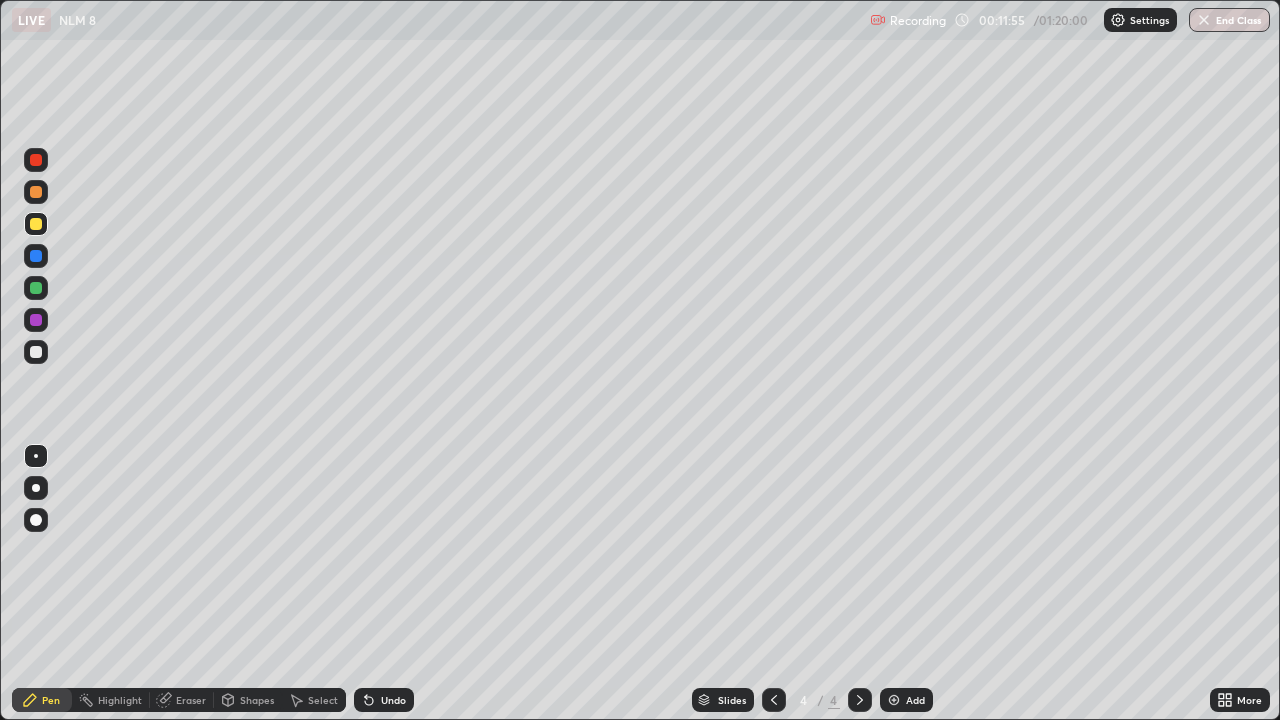 click on "Select" at bounding box center [323, 700] 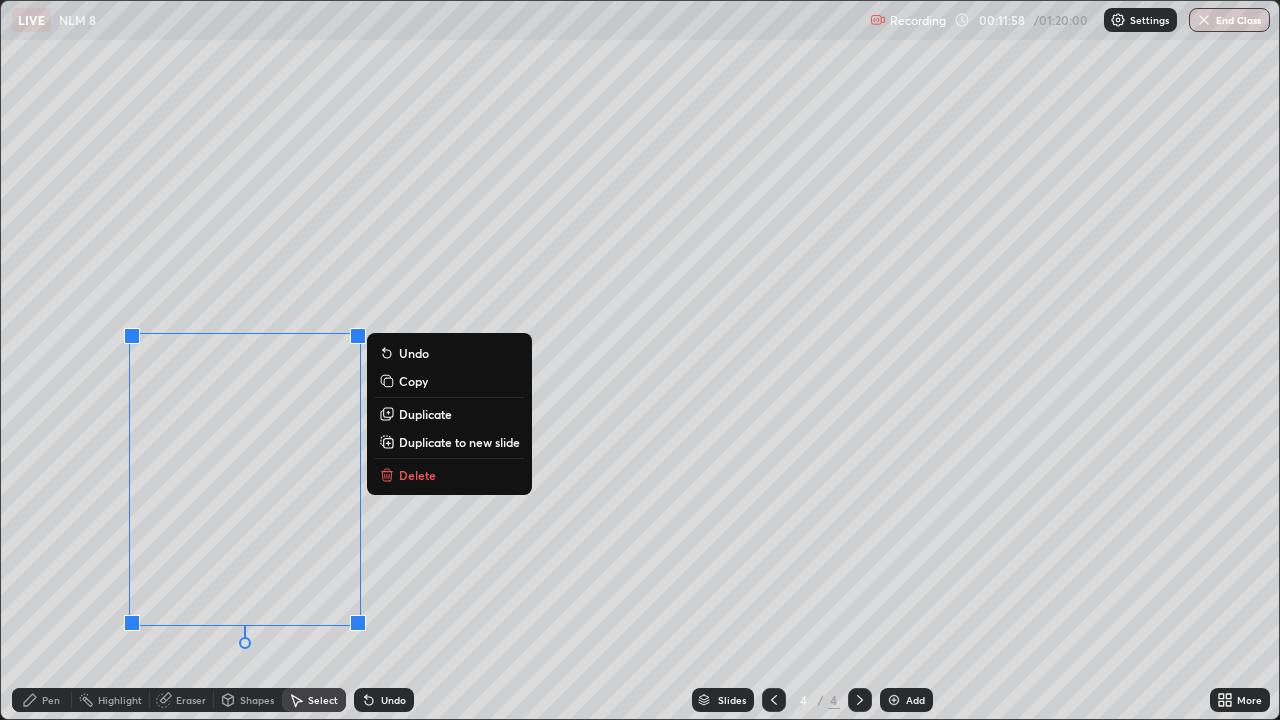 click on "Delete" at bounding box center (449, 475) 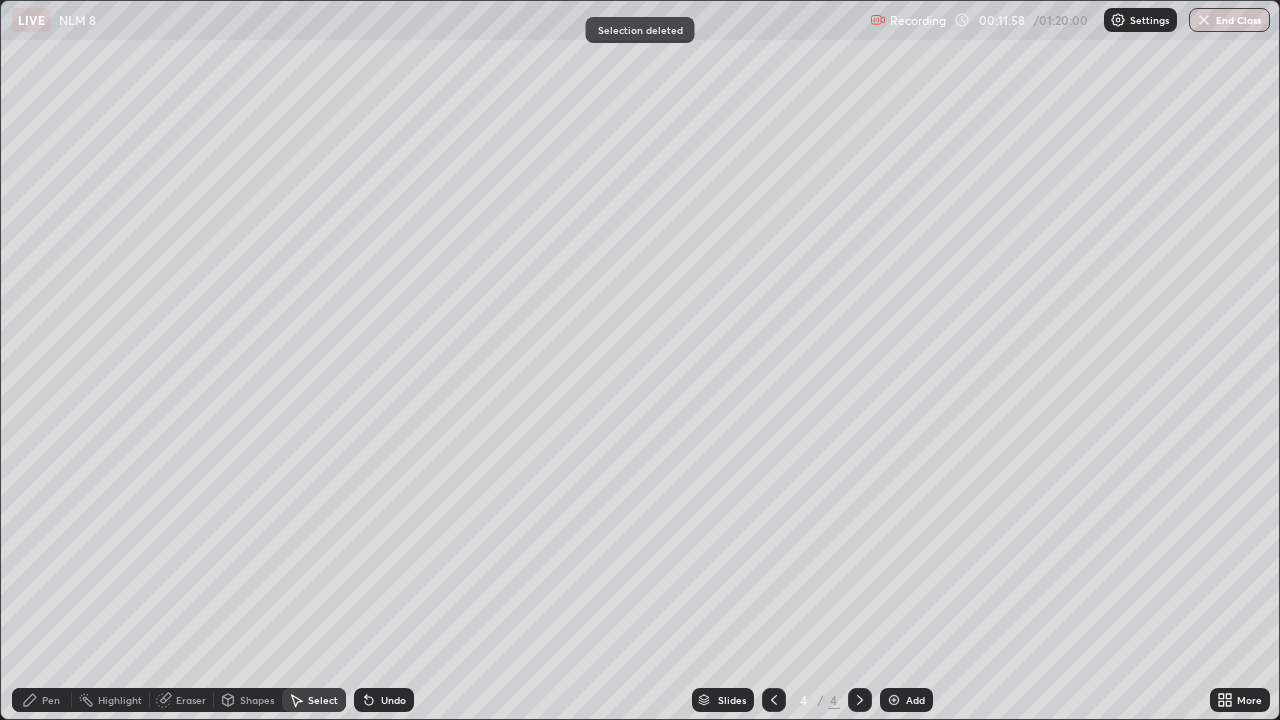 click on "Pen" at bounding box center [42, 700] 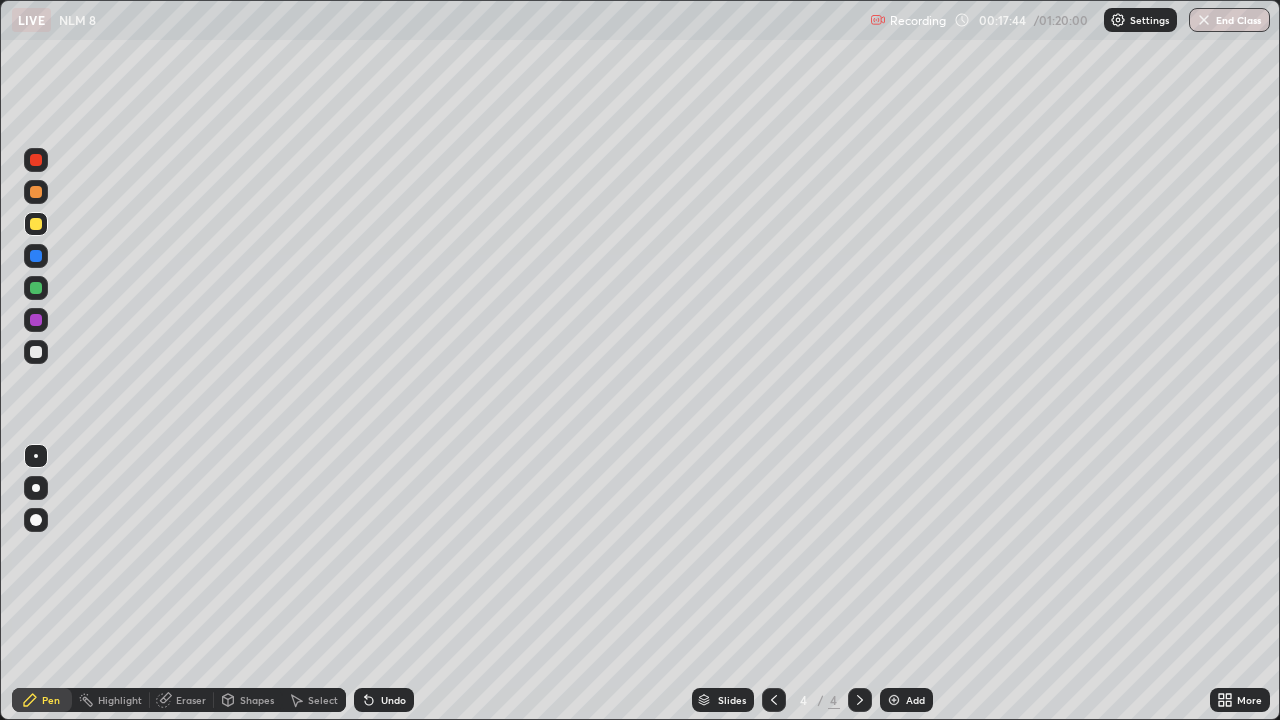 click at bounding box center (36, 352) 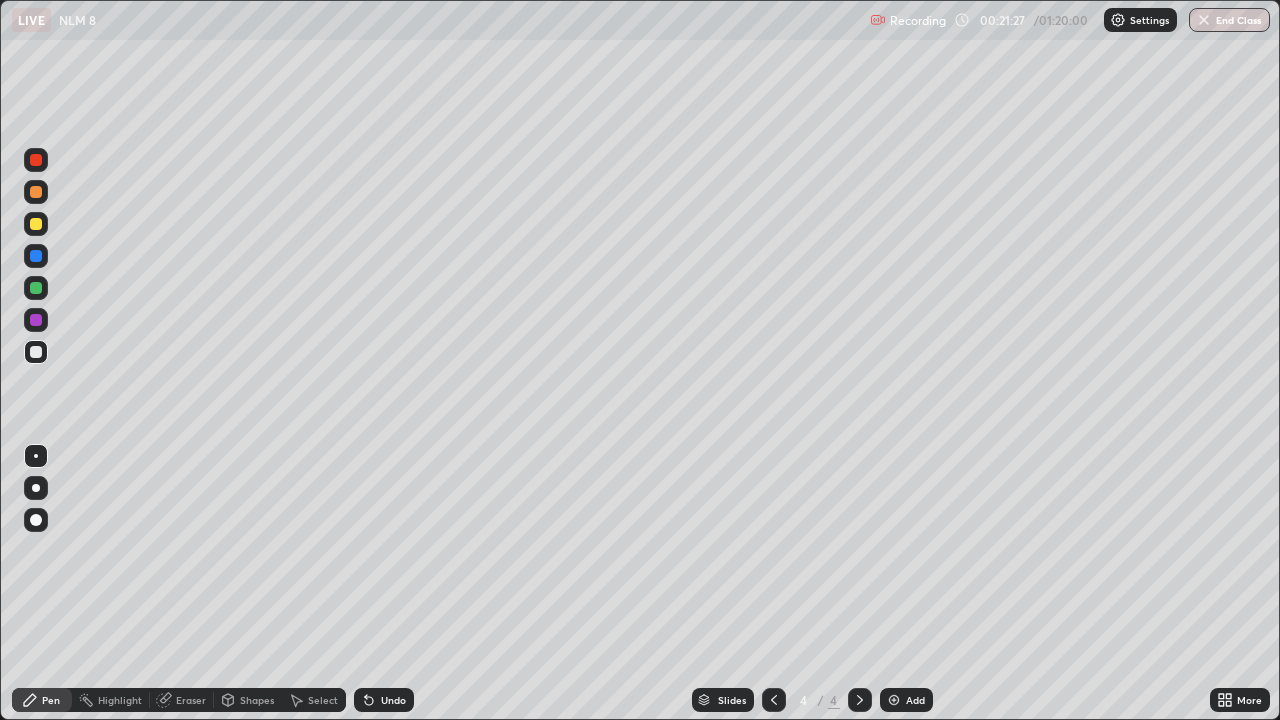 click on "Select" at bounding box center (323, 700) 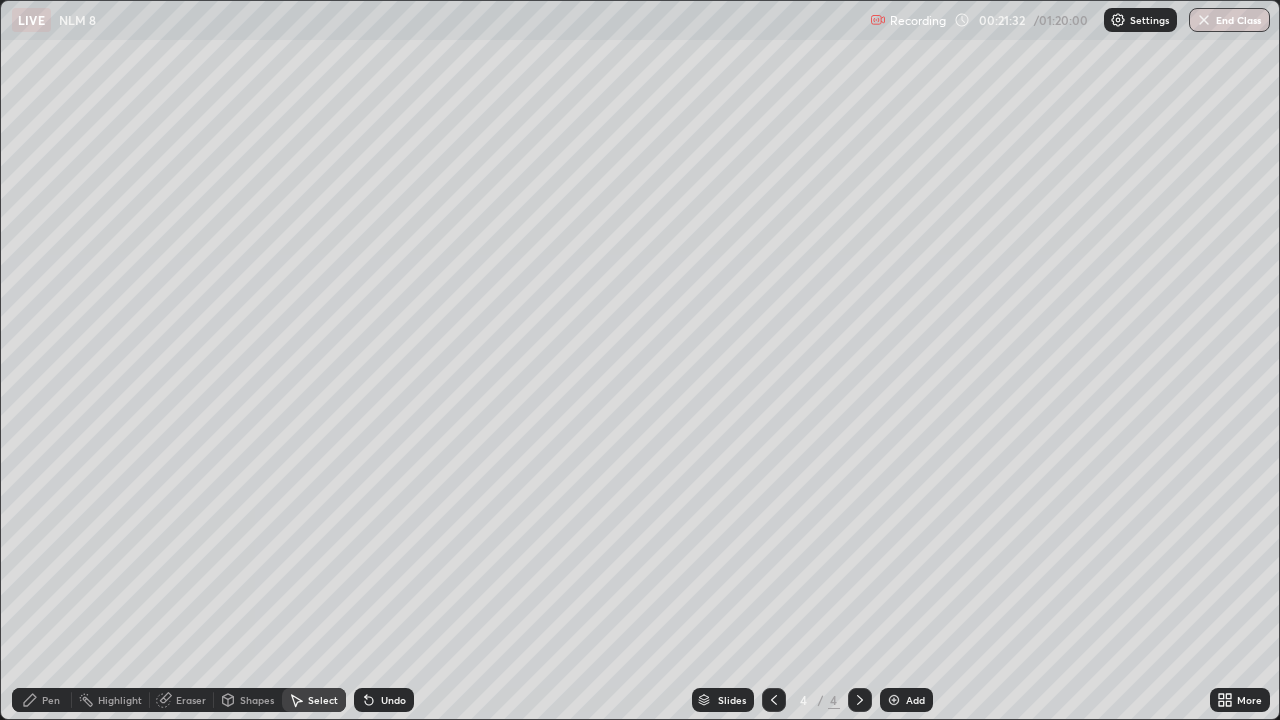 click on "Pen" at bounding box center (51, 700) 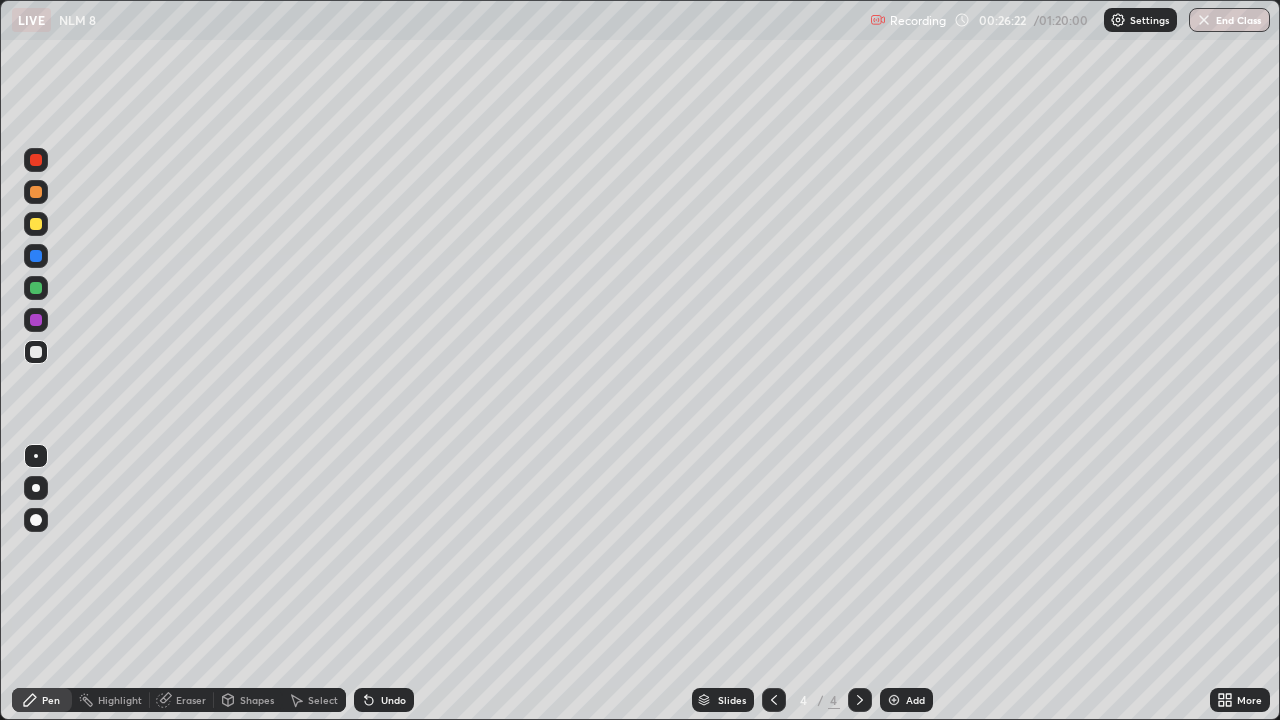 click at bounding box center (894, 700) 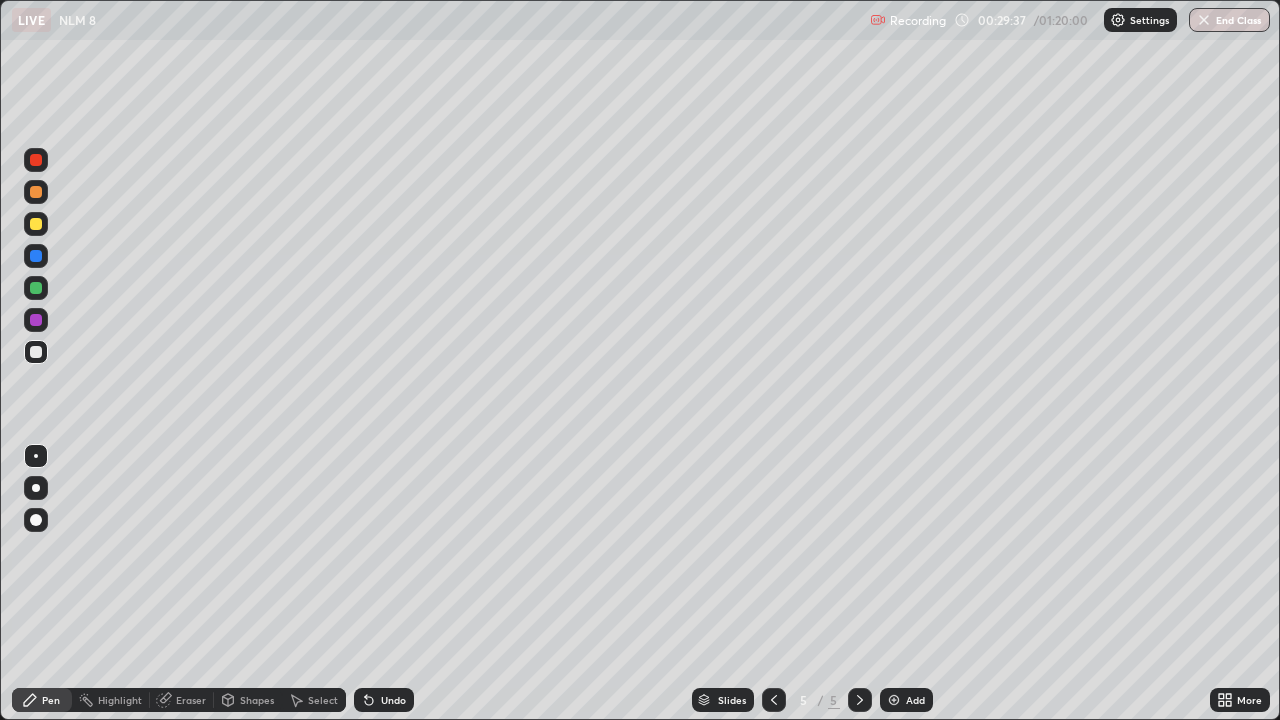 click on "Eraser" at bounding box center (191, 700) 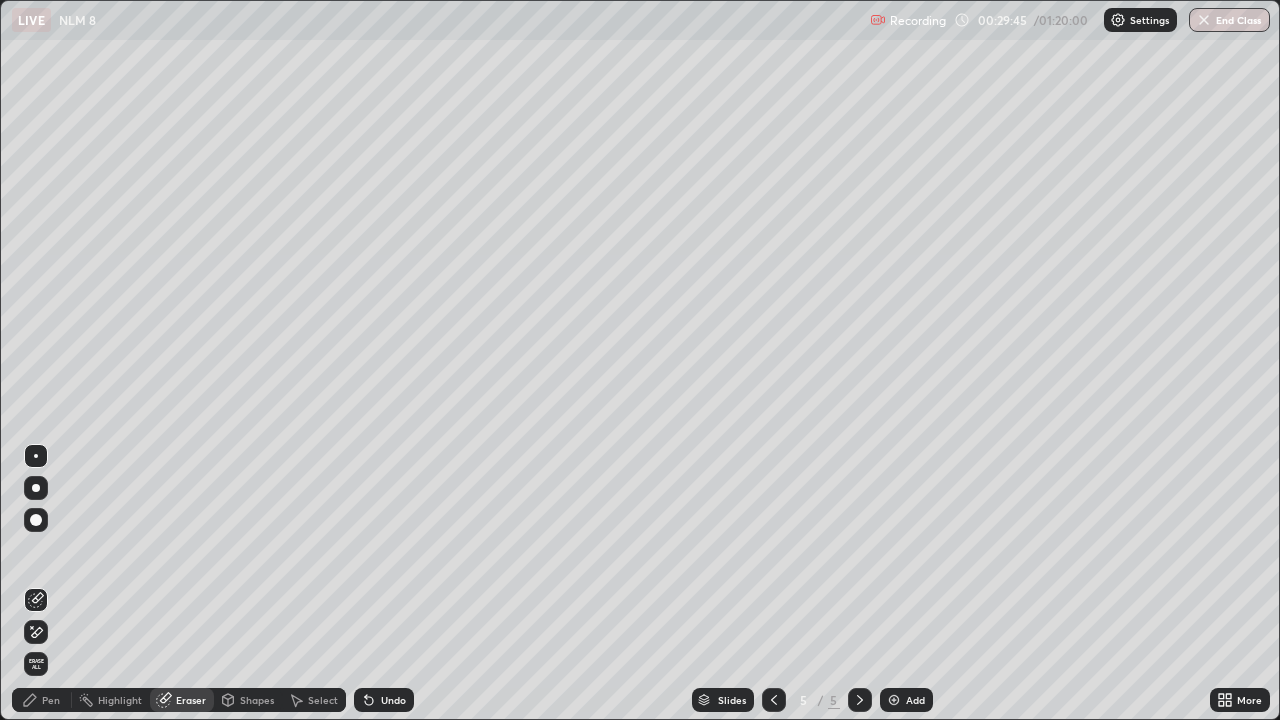 click 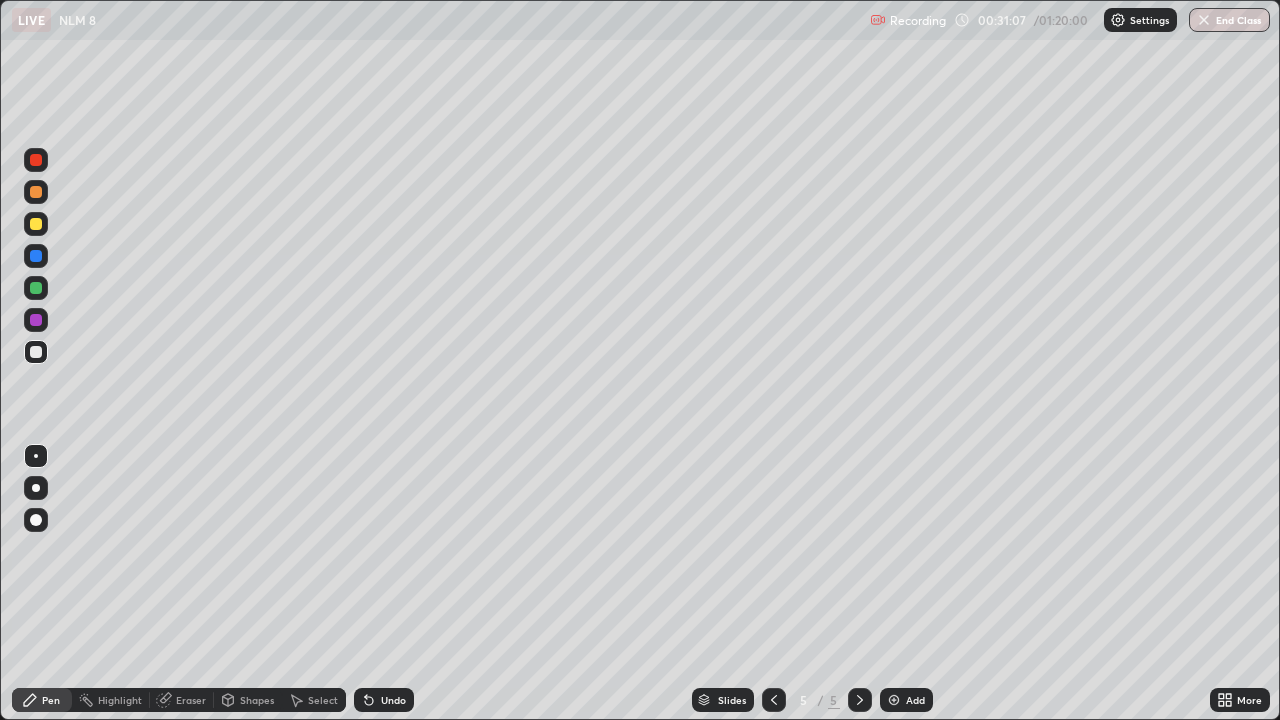 click 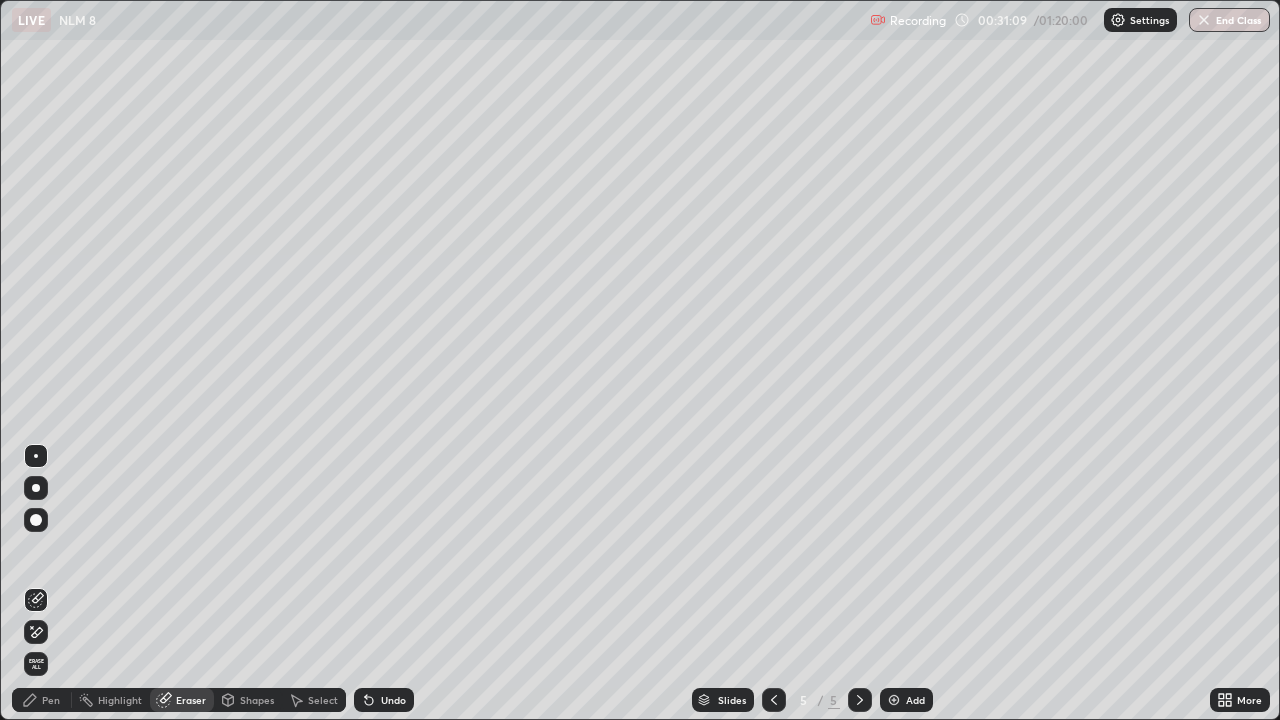 click on "Pen" at bounding box center (42, 700) 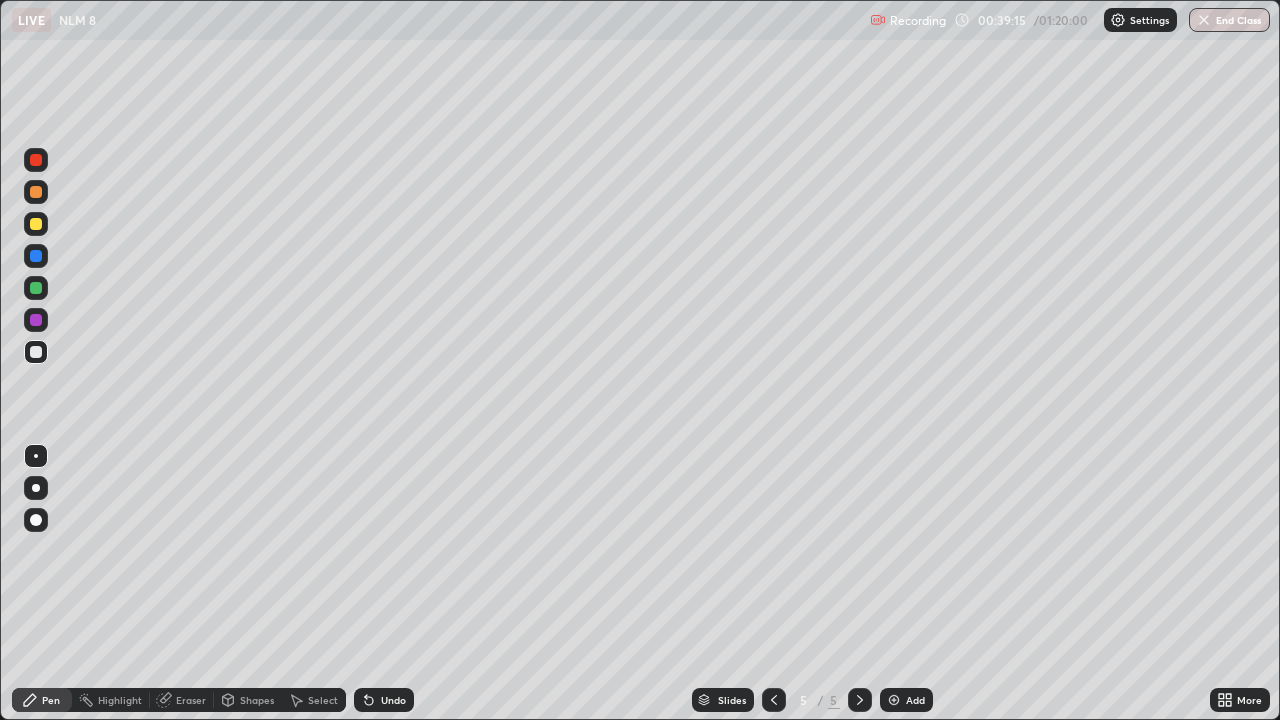 click at bounding box center (894, 700) 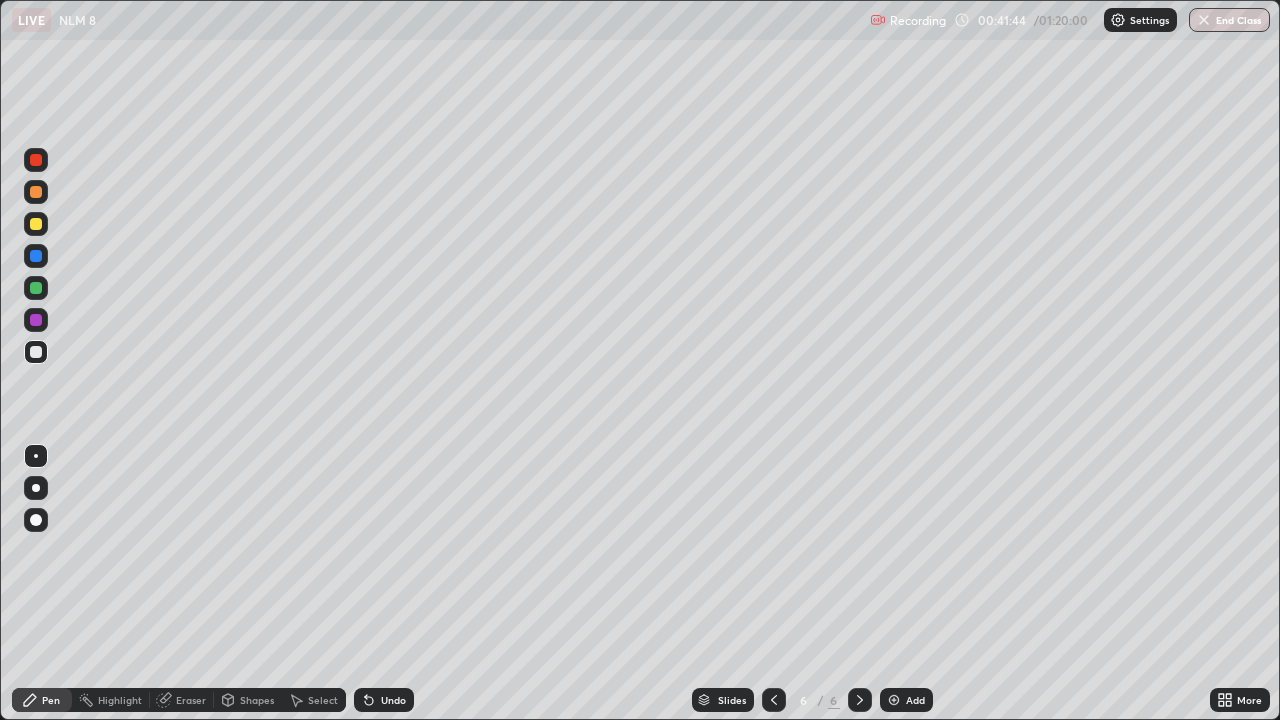 click 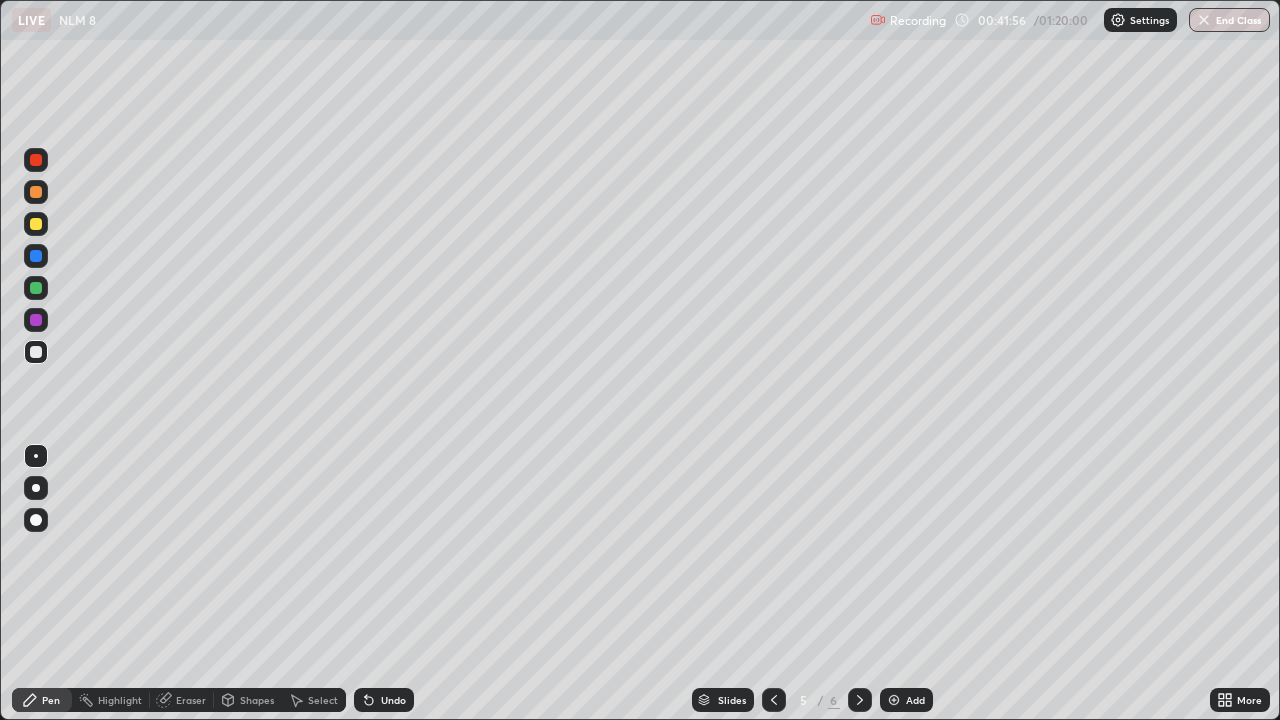 click at bounding box center [860, 700] 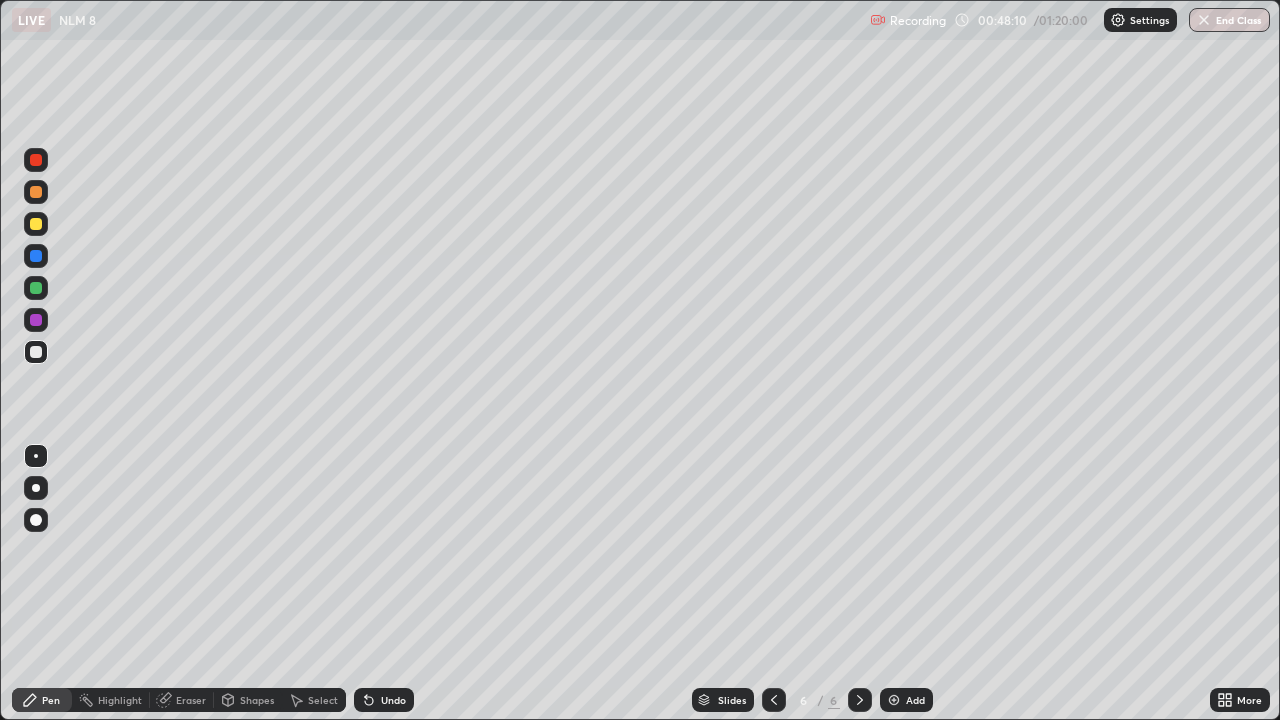 click at bounding box center [894, 700] 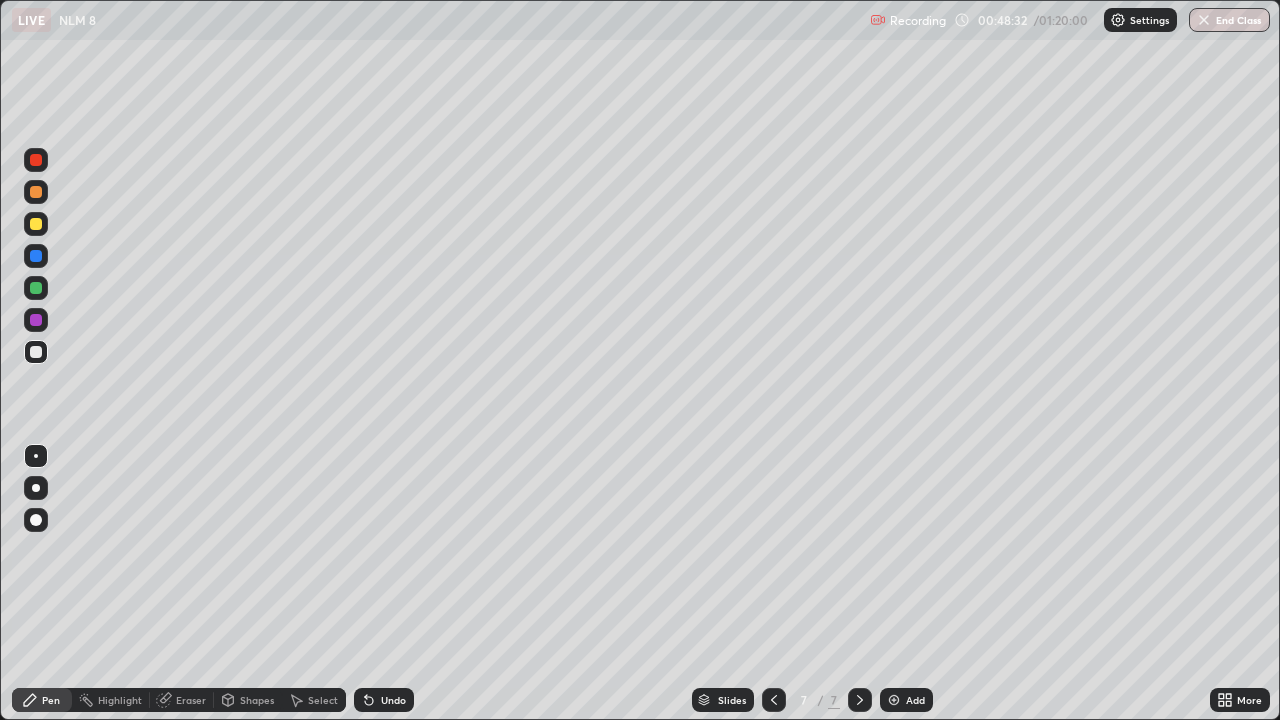 click on "Select" at bounding box center (323, 700) 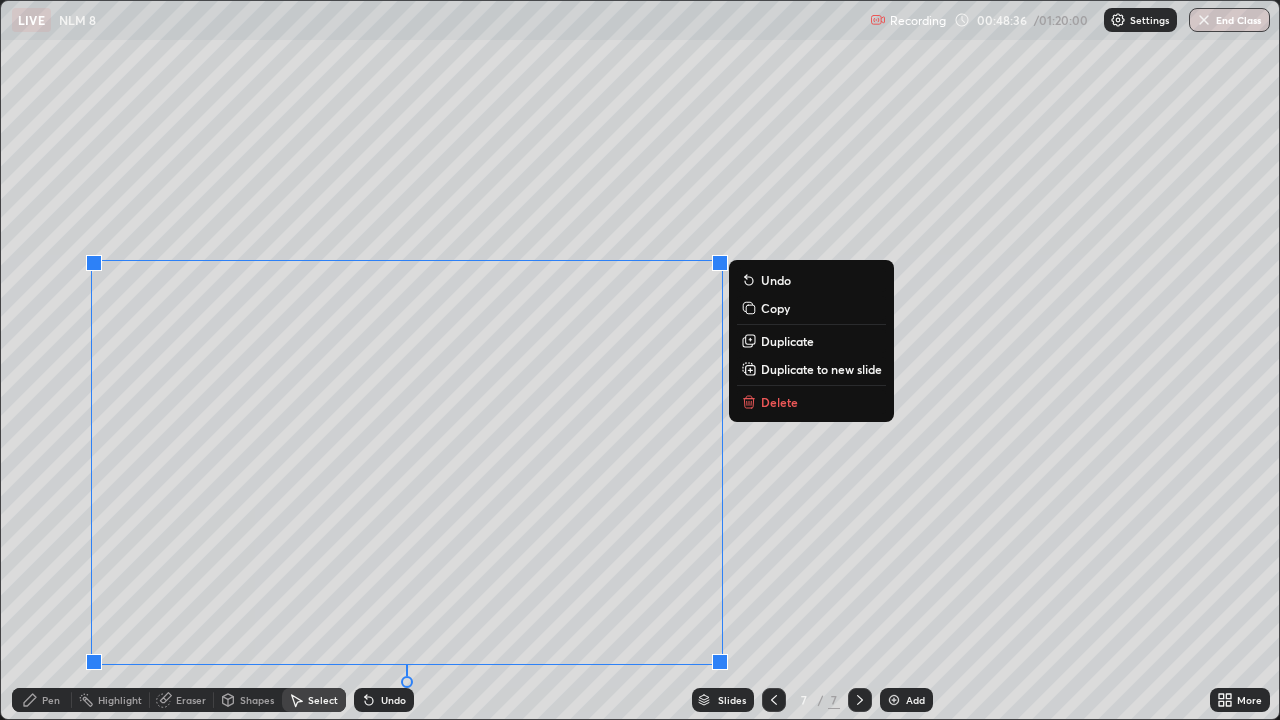 click on "Delete" at bounding box center (779, 402) 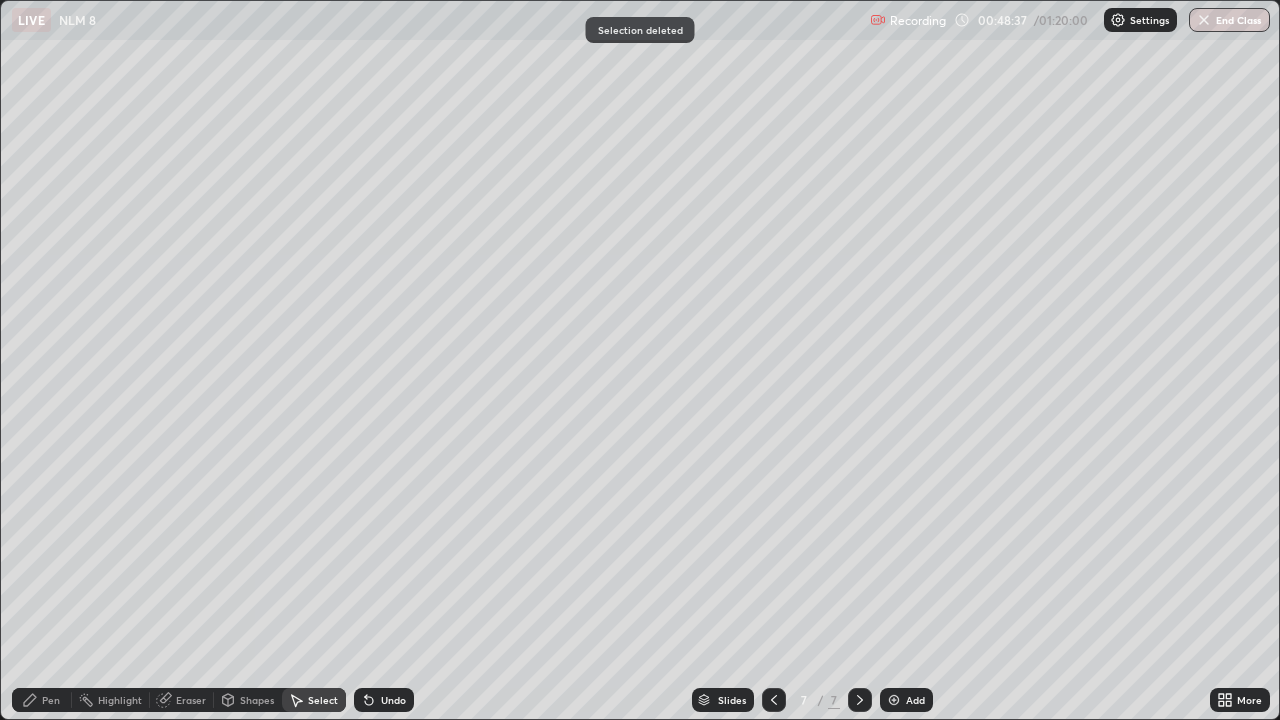 click on "Pen" at bounding box center [51, 700] 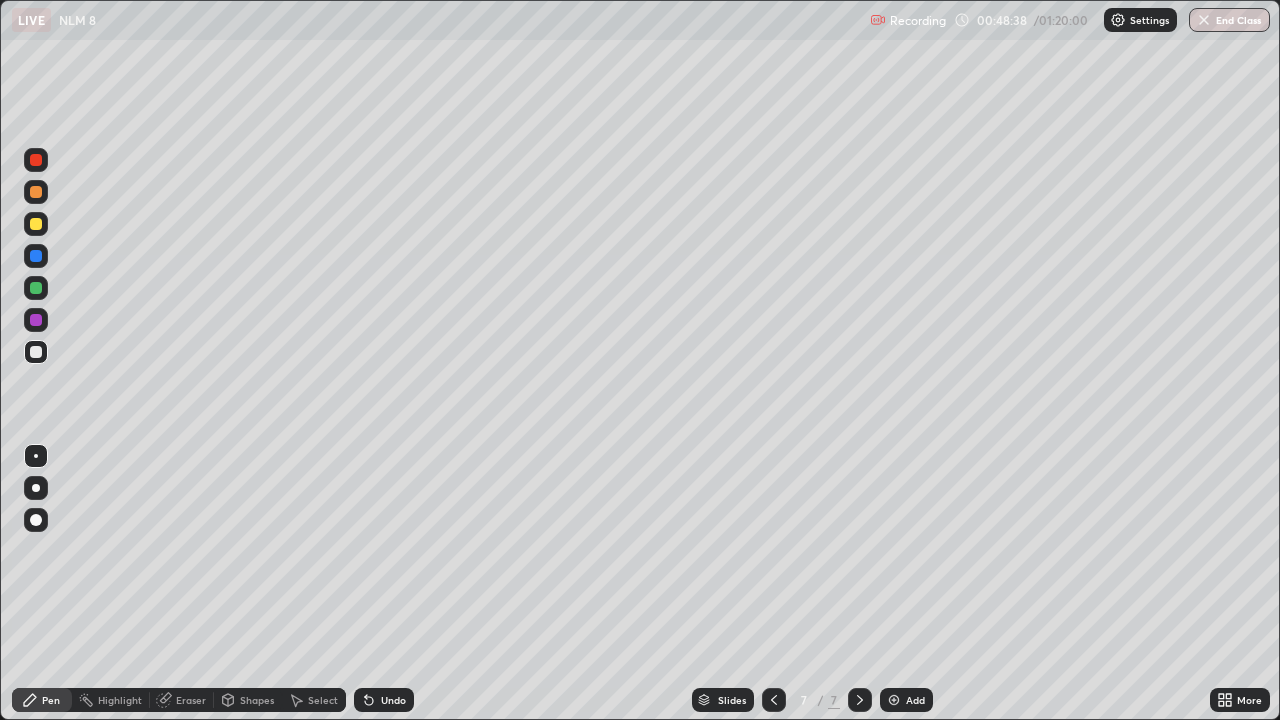 click on "Eraser" at bounding box center [182, 700] 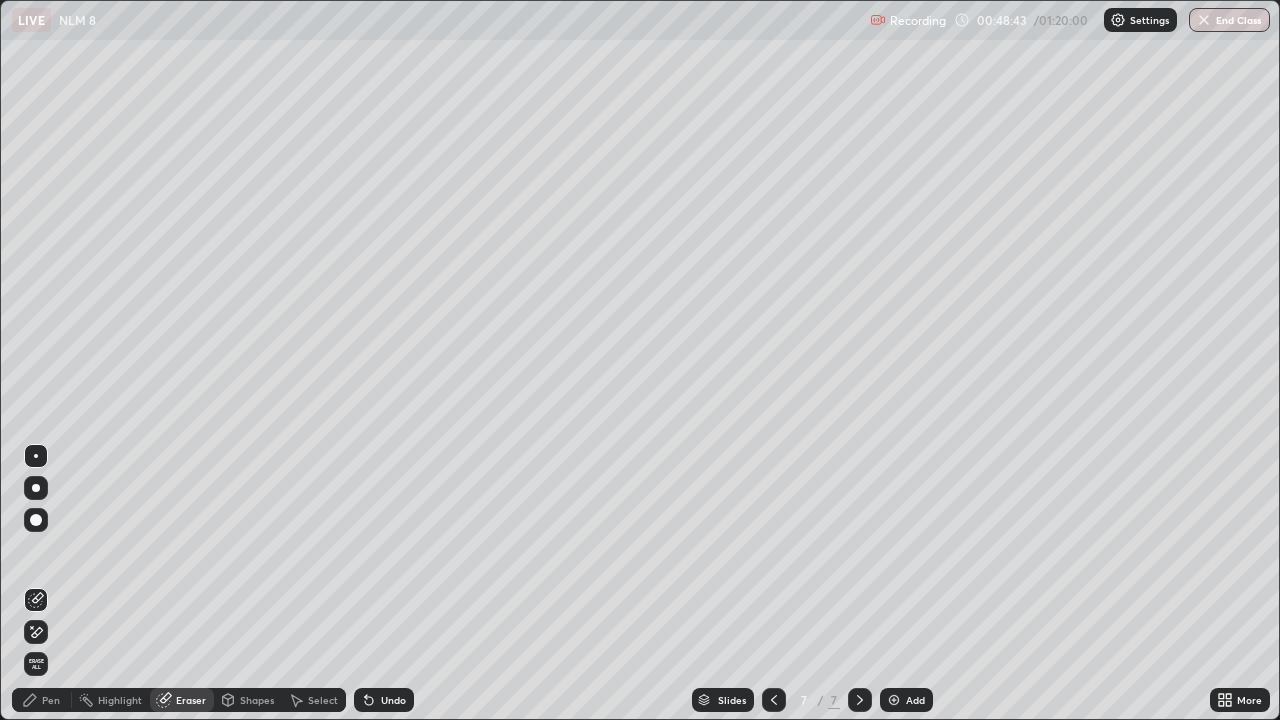 click on "Pen" at bounding box center (42, 700) 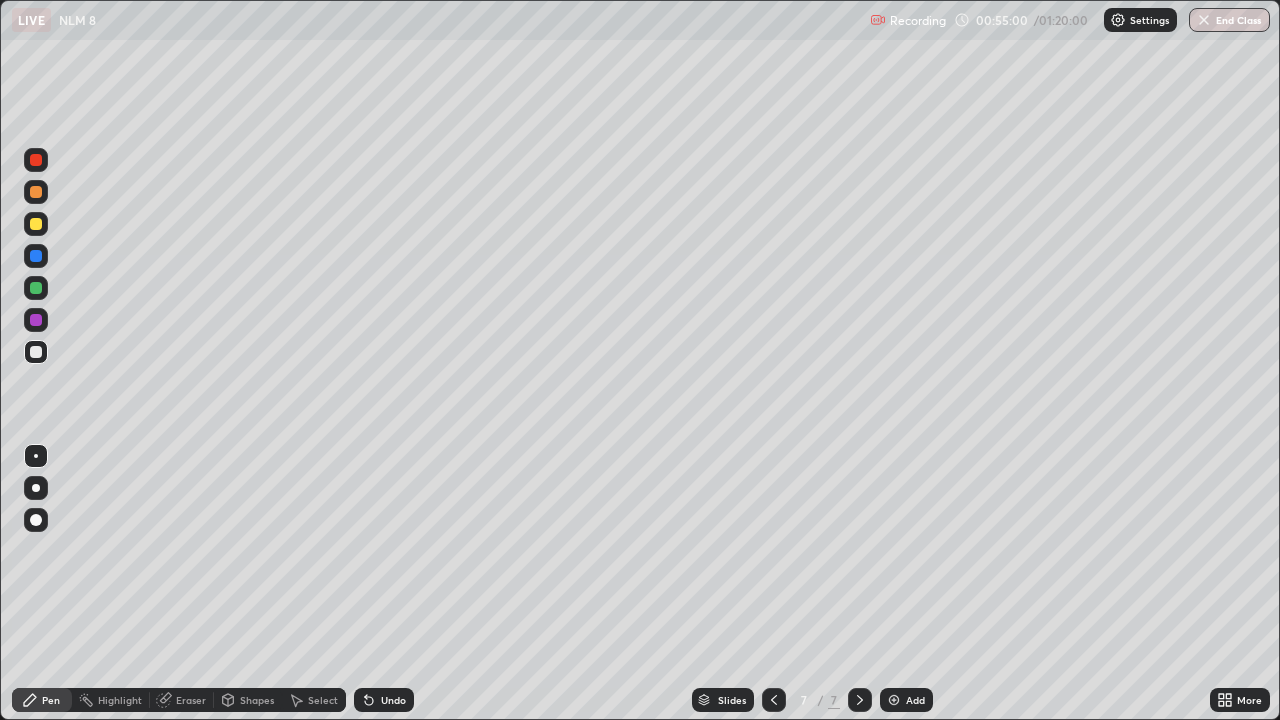click at bounding box center [36, 224] 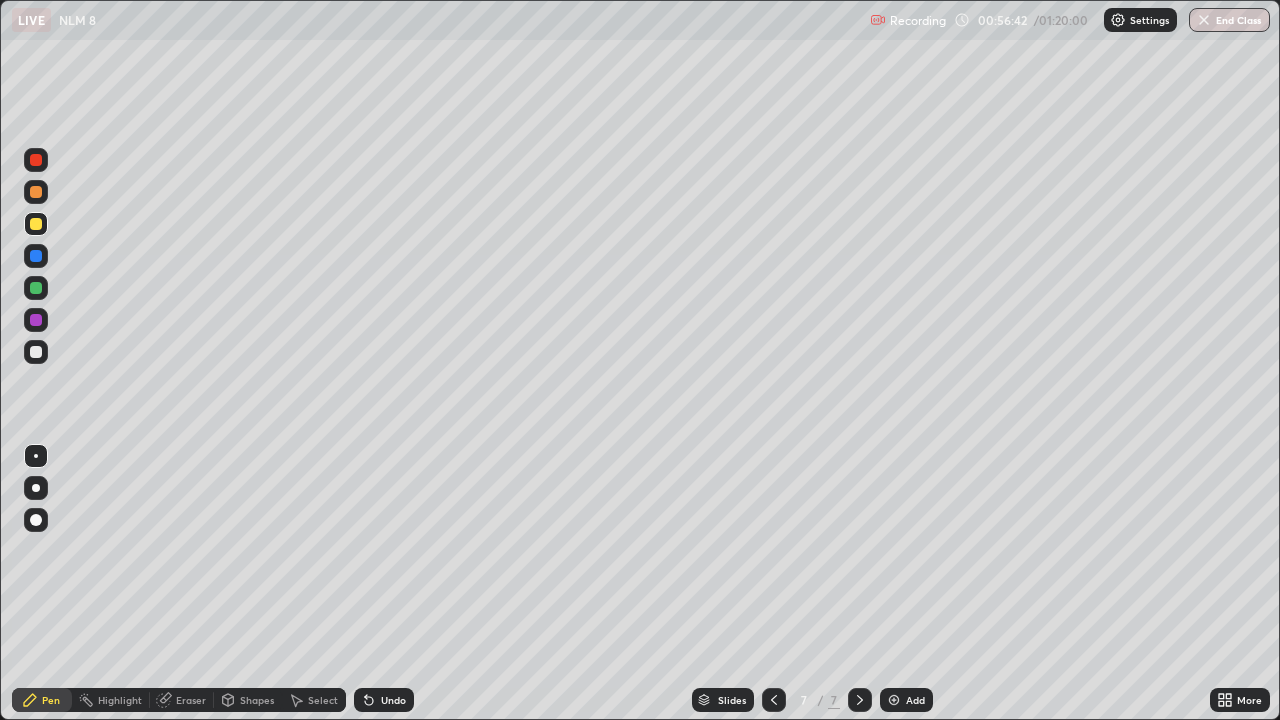 click on "Eraser" at bounding box center [191, 700] 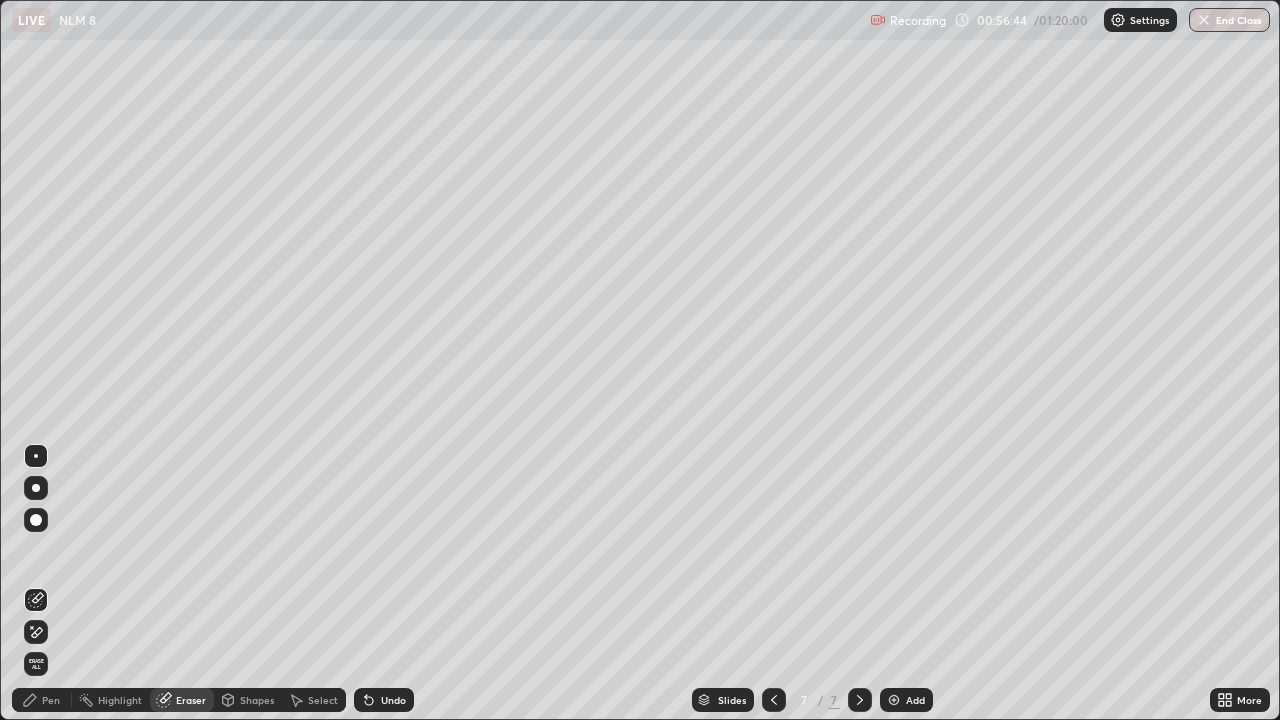 click on "Pen" at bounding box center [42, 700] 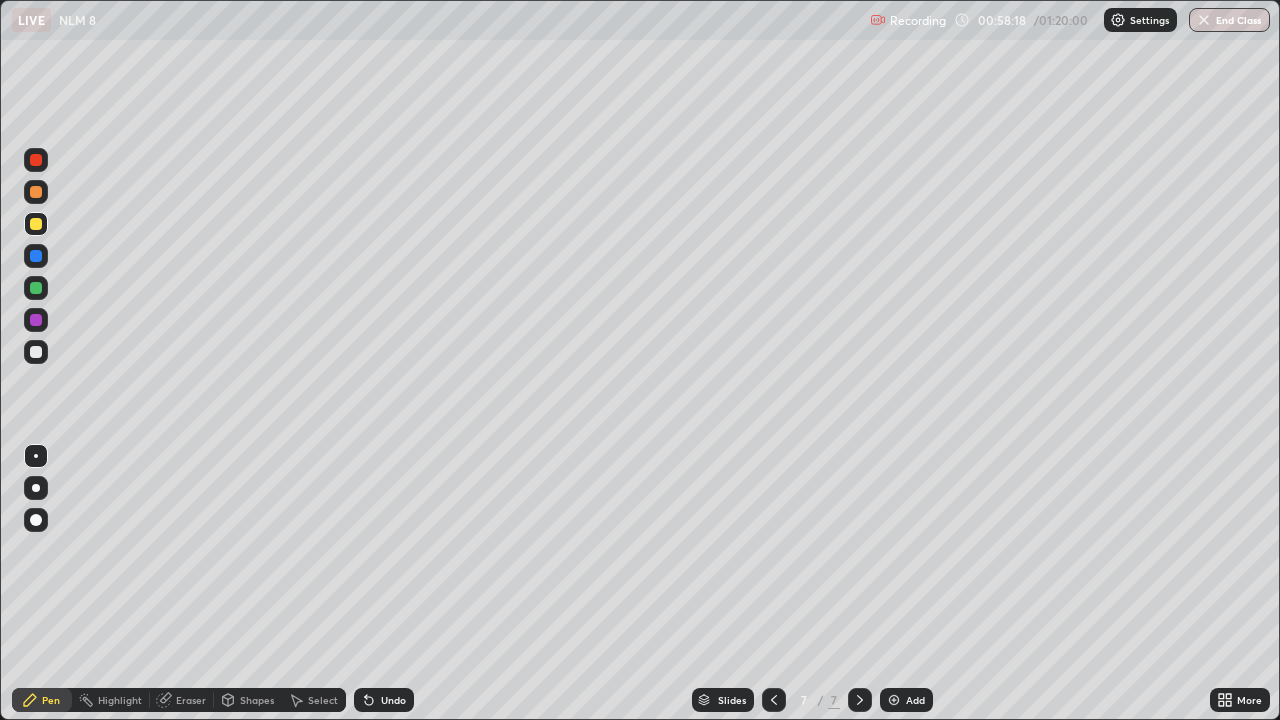 click on "Eraser" at bounding box center [191, 700] 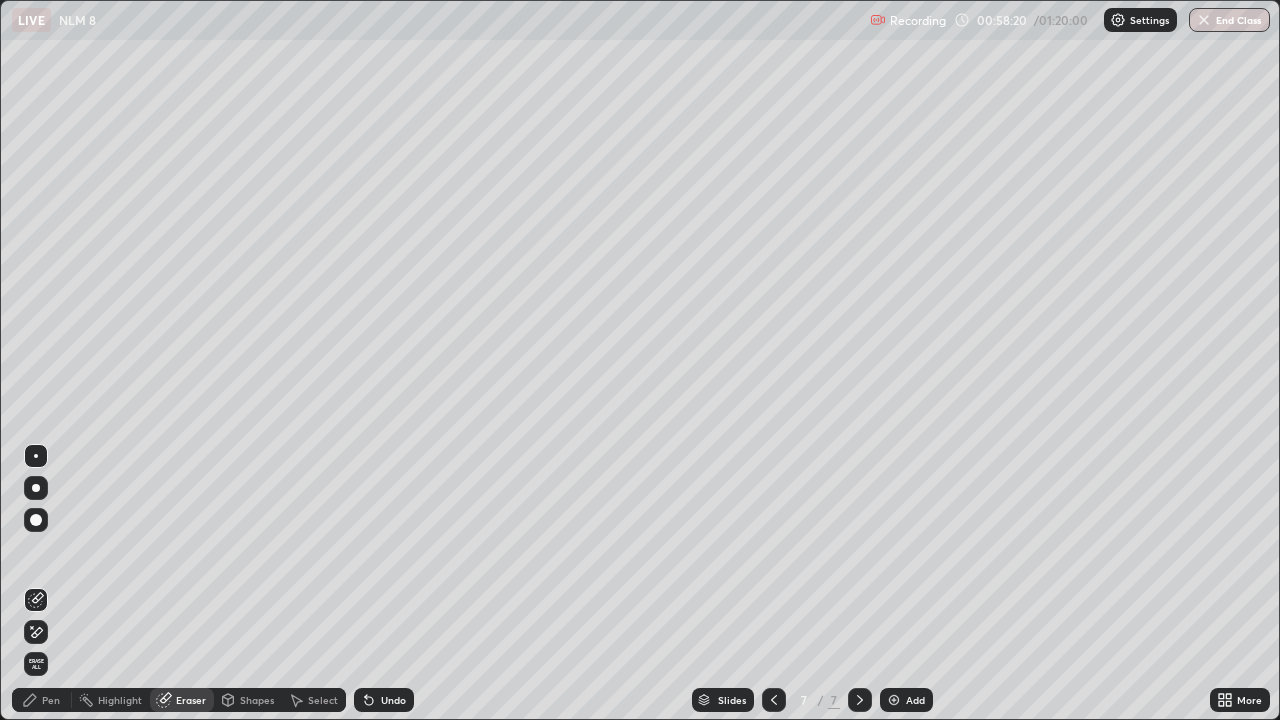 click 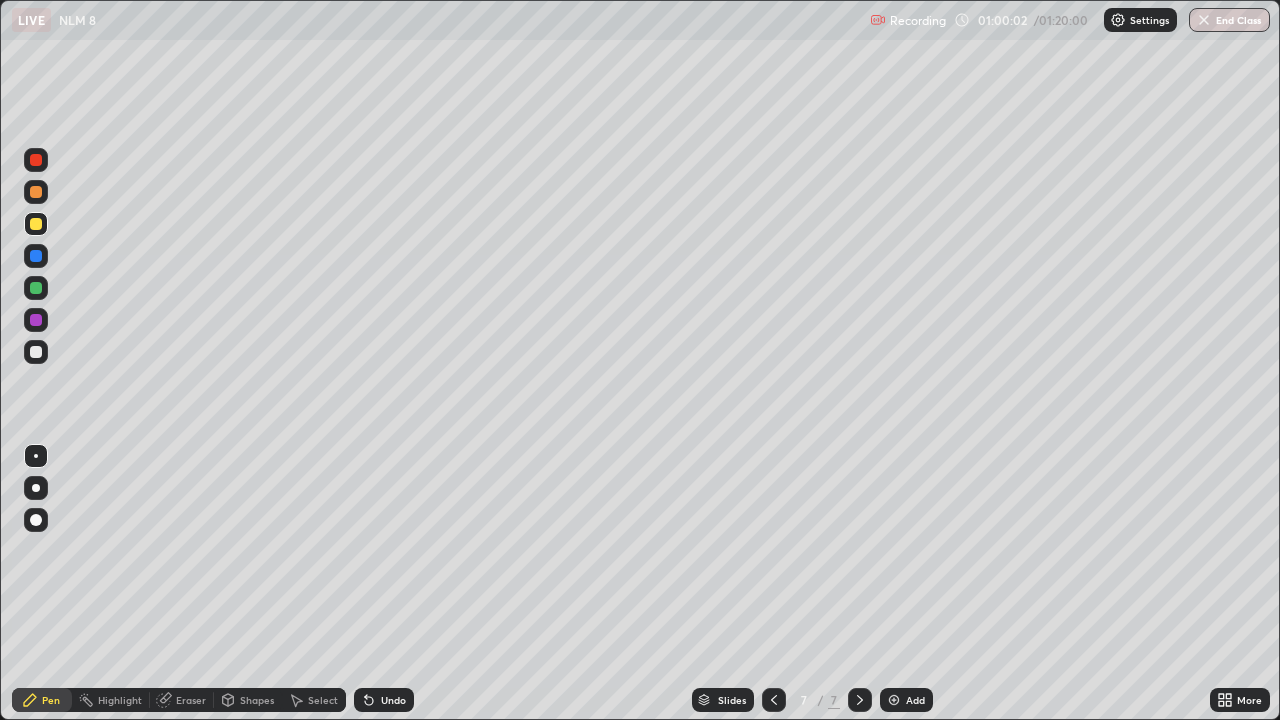 click at bounding box center [894, 700] 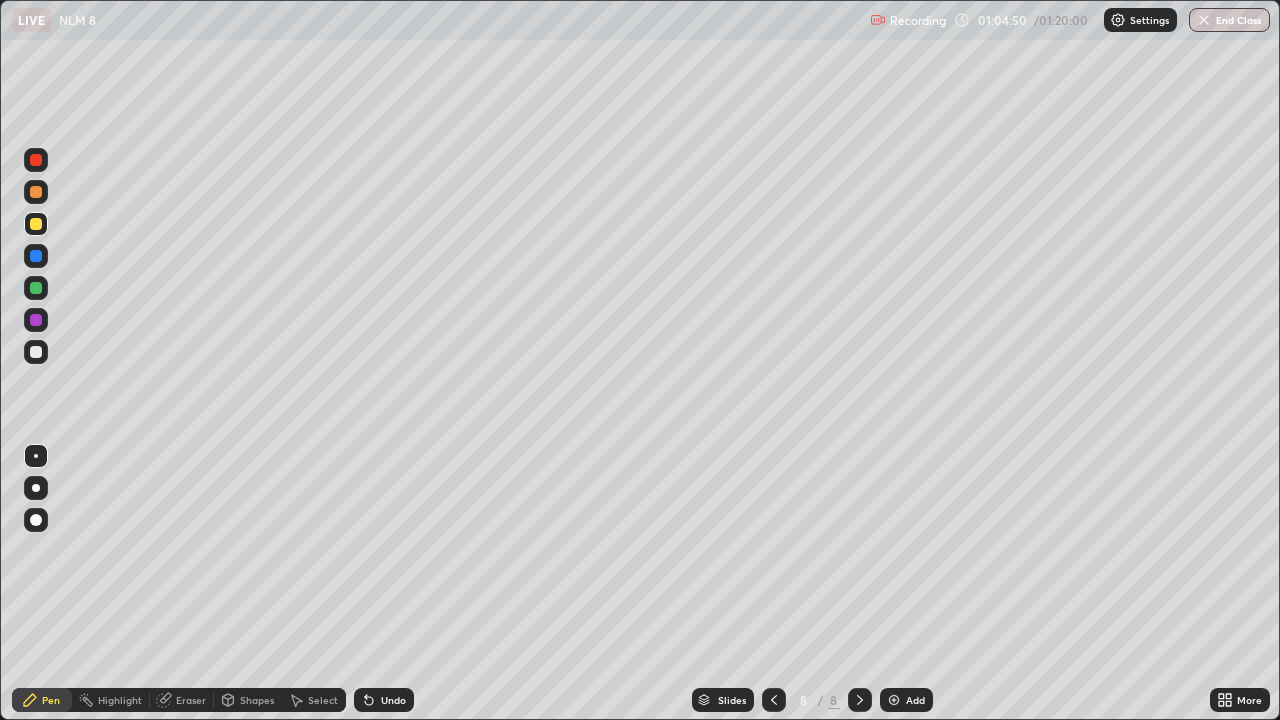 click at bounding box center [36, 352] 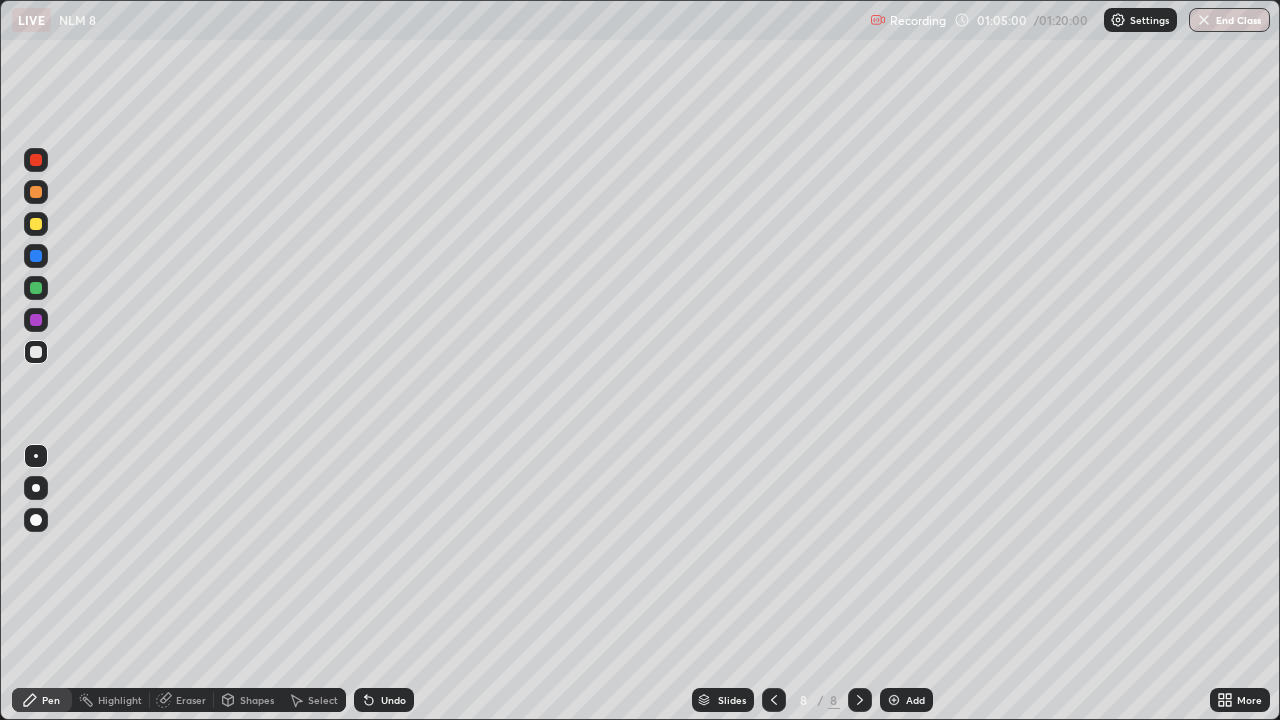 click at bounding box center [36, 224] 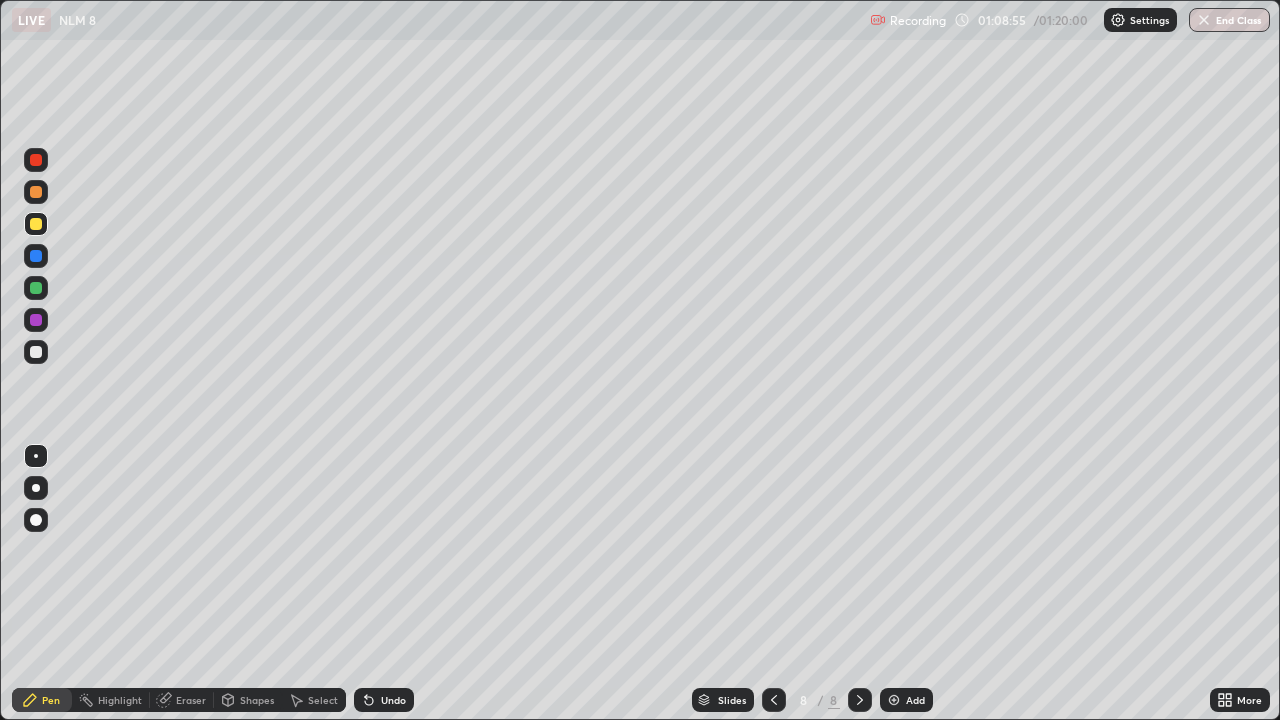 click on "Select" at bounding box center (323, 700) 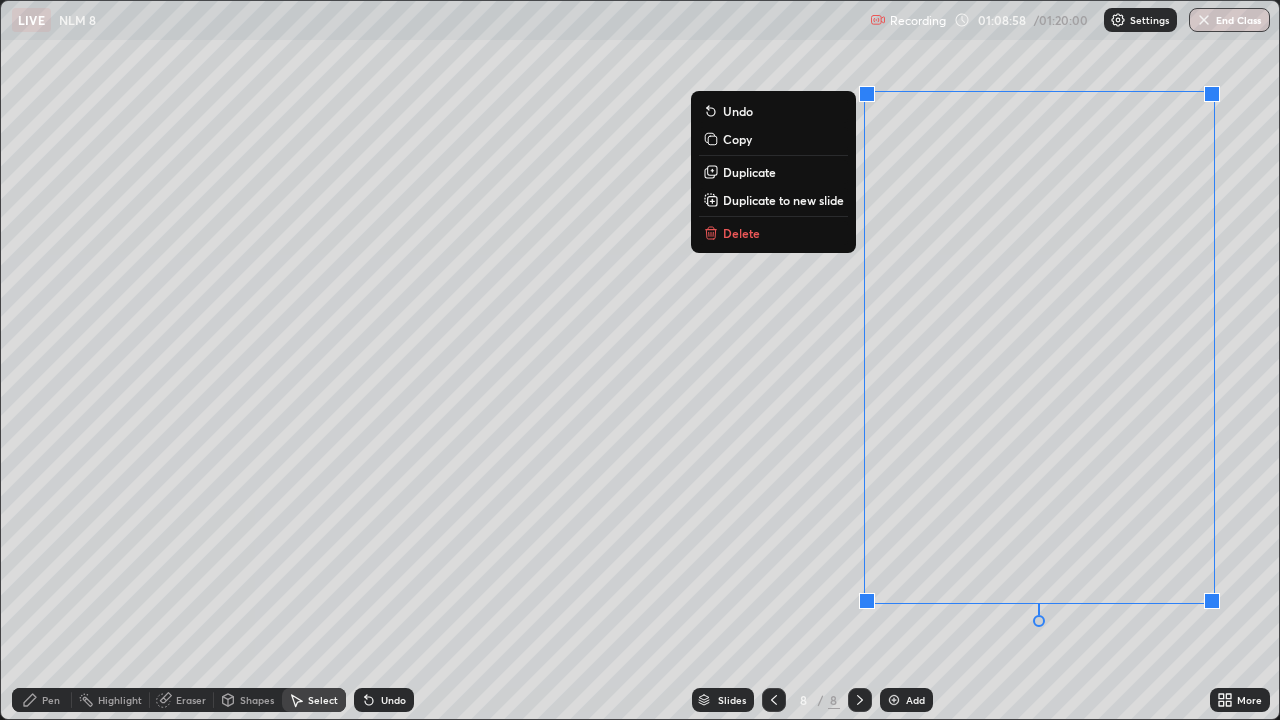 click on "Delete" at bounding box center [773, 233] 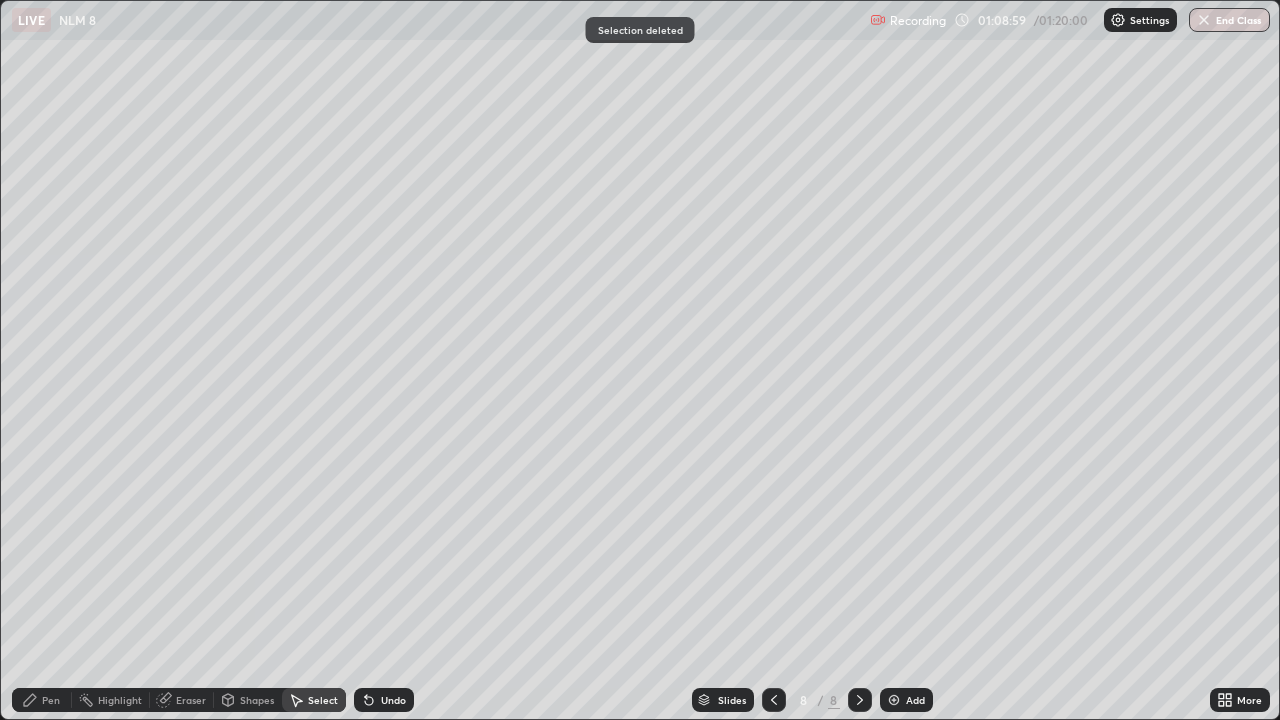 click on "Pen" at bounding box center (51, 700) 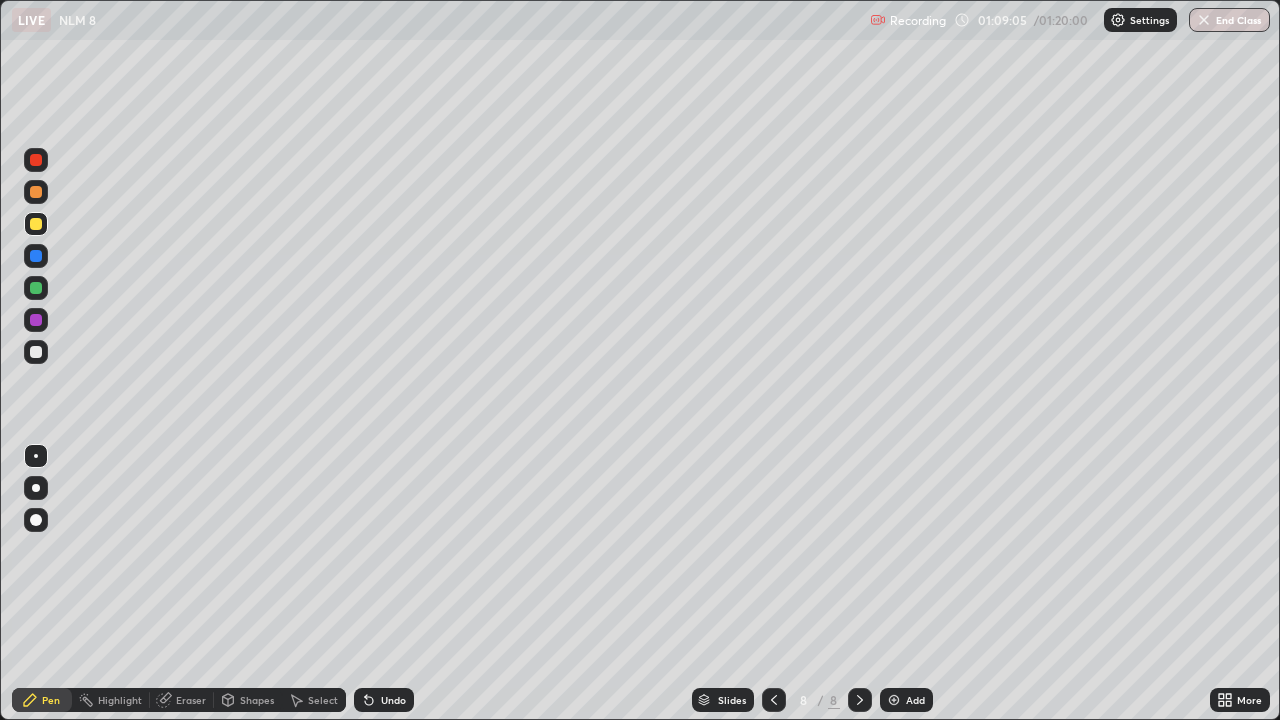 click at bounding box center (36, 352) 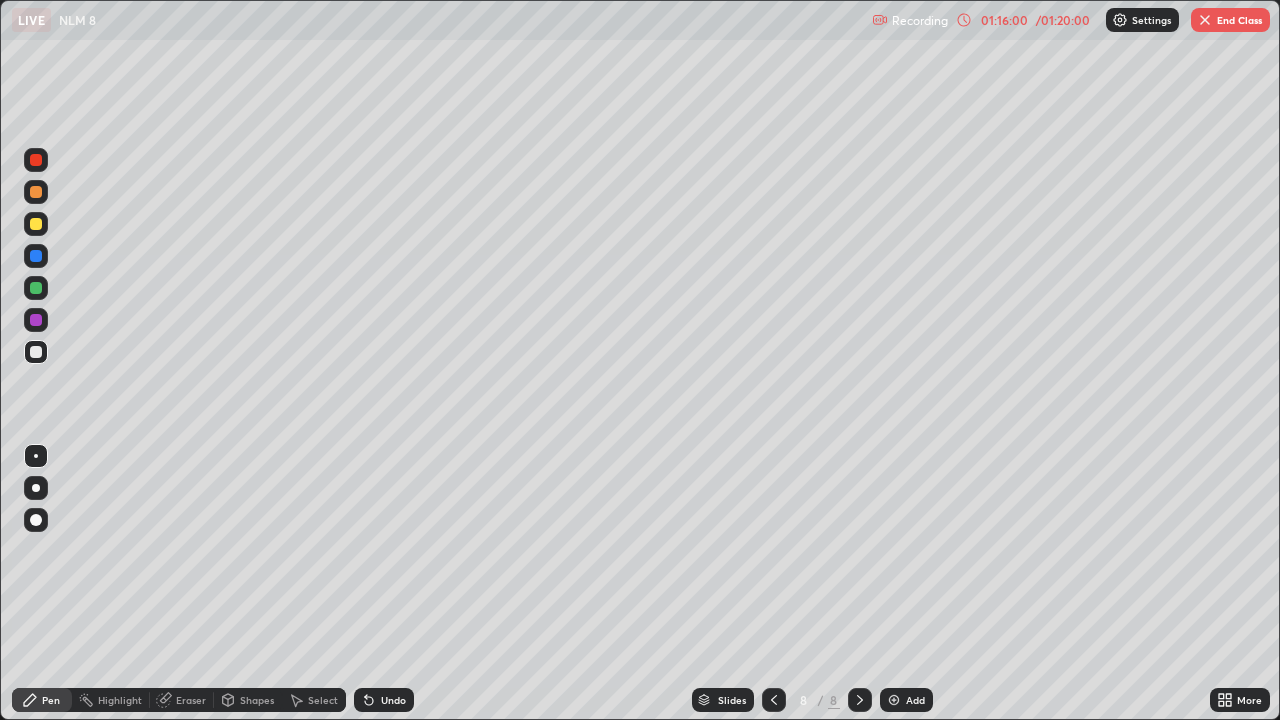 click on "End Class" at bounding box center [1230, 20] 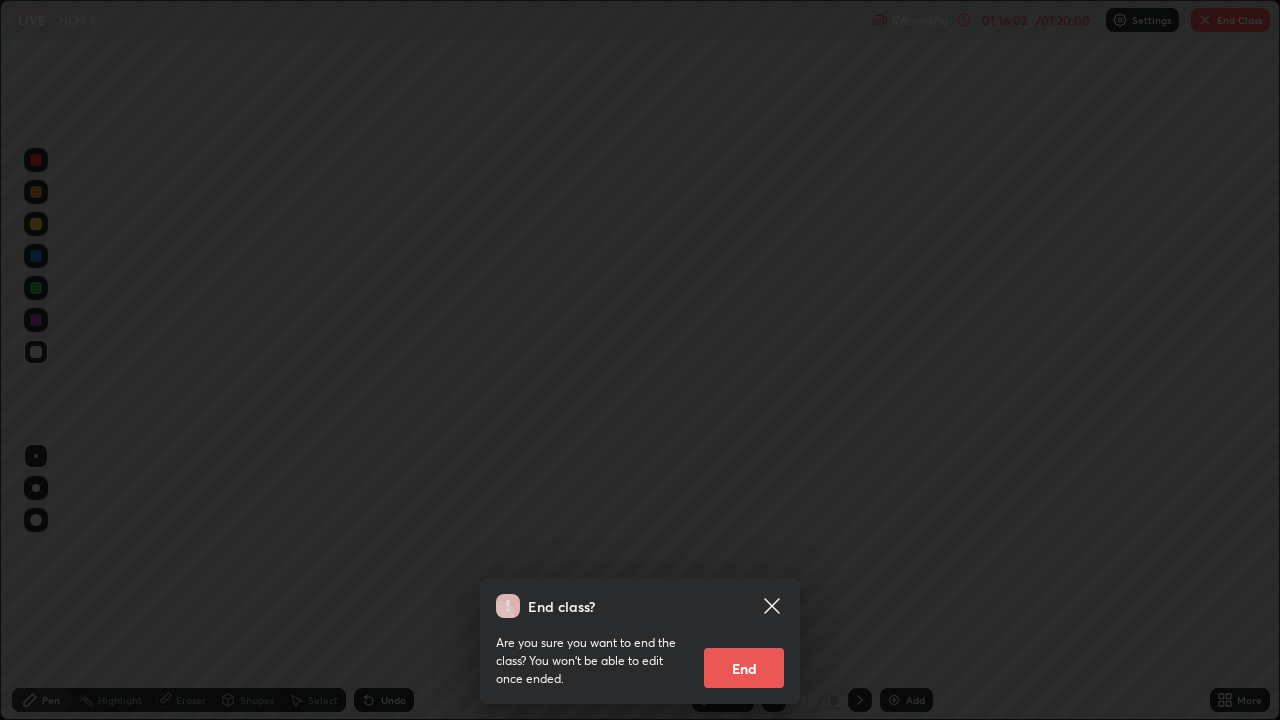 click on "End" at bounding box center [744, 668] 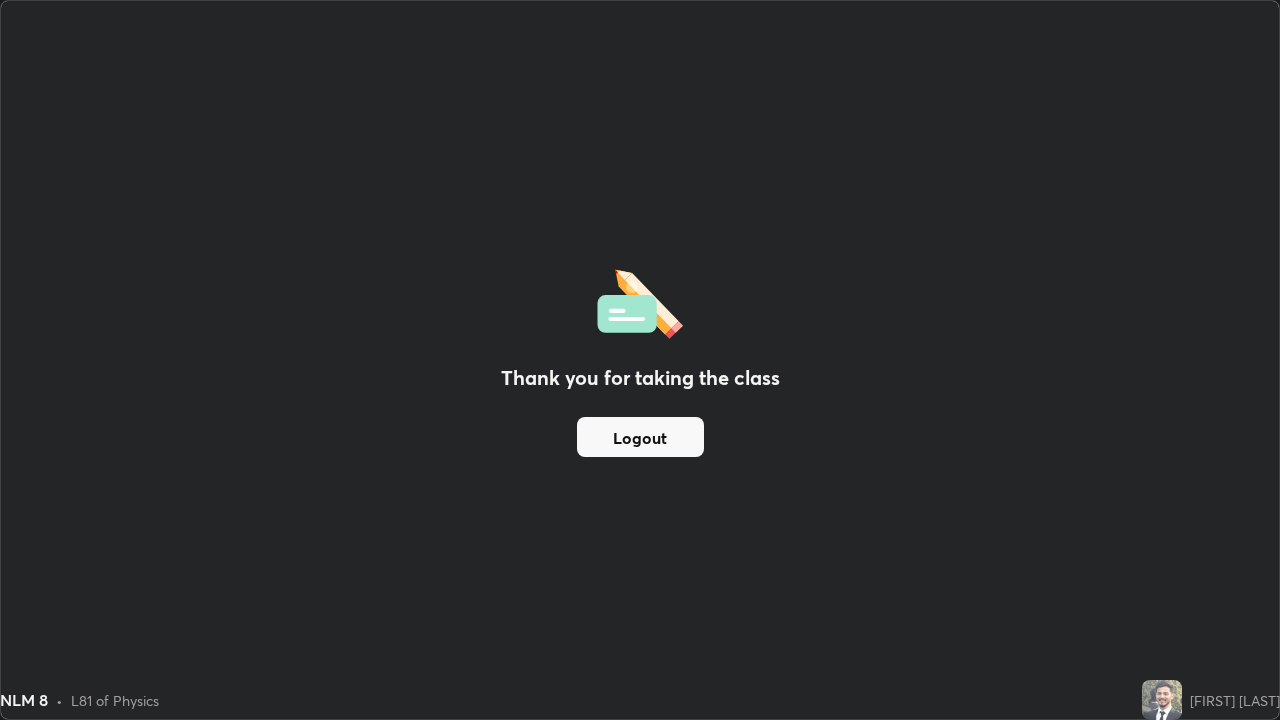 click on "Logout" at bounding box center [640, 437] 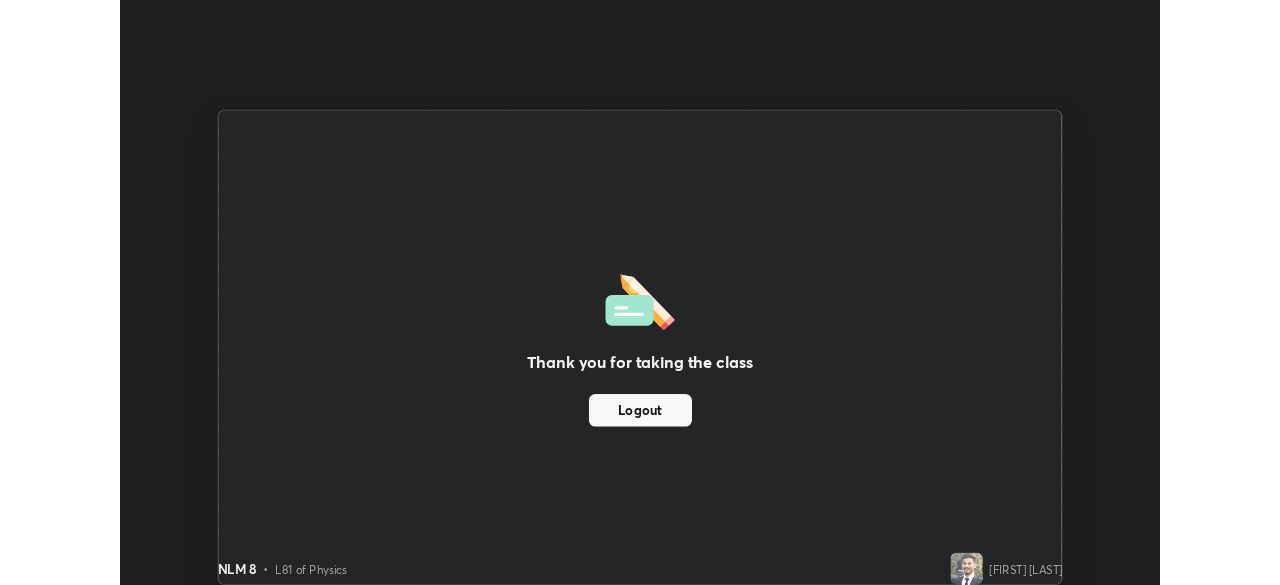 scroll, scrollTop: 585, scrollLeft: 1280, axis: both 